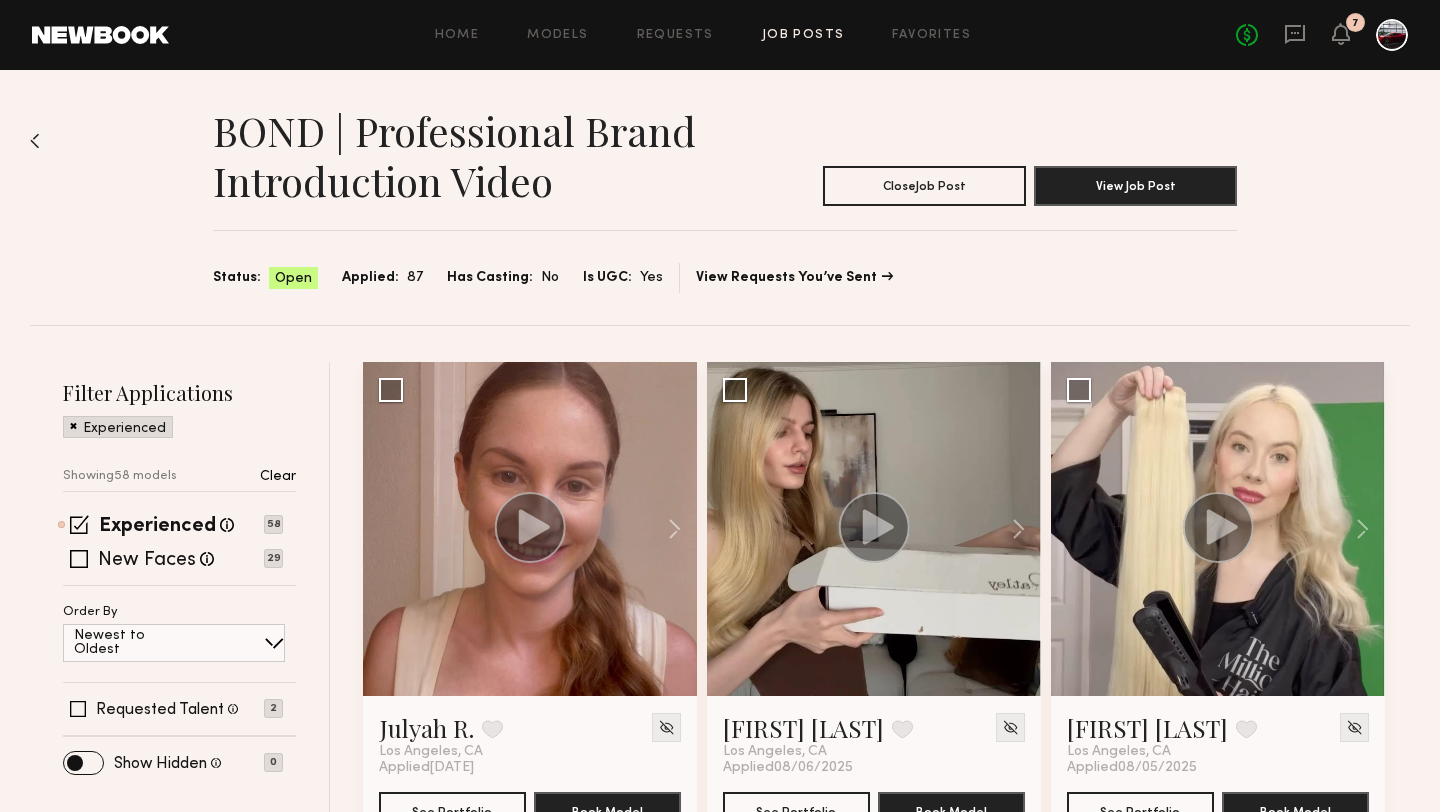 scroll, scrollTop: 0, scrollLeft: 0, axis: both 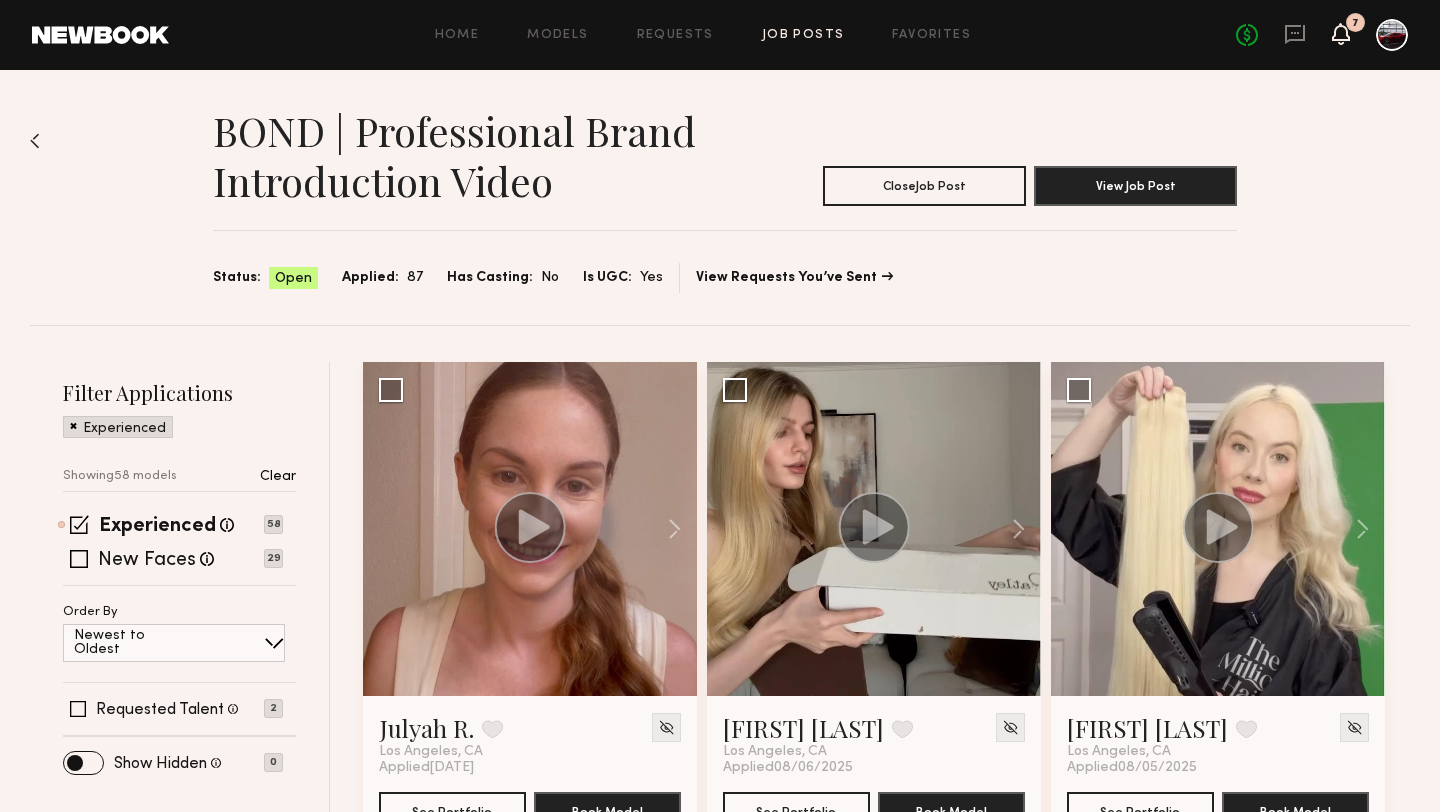 click 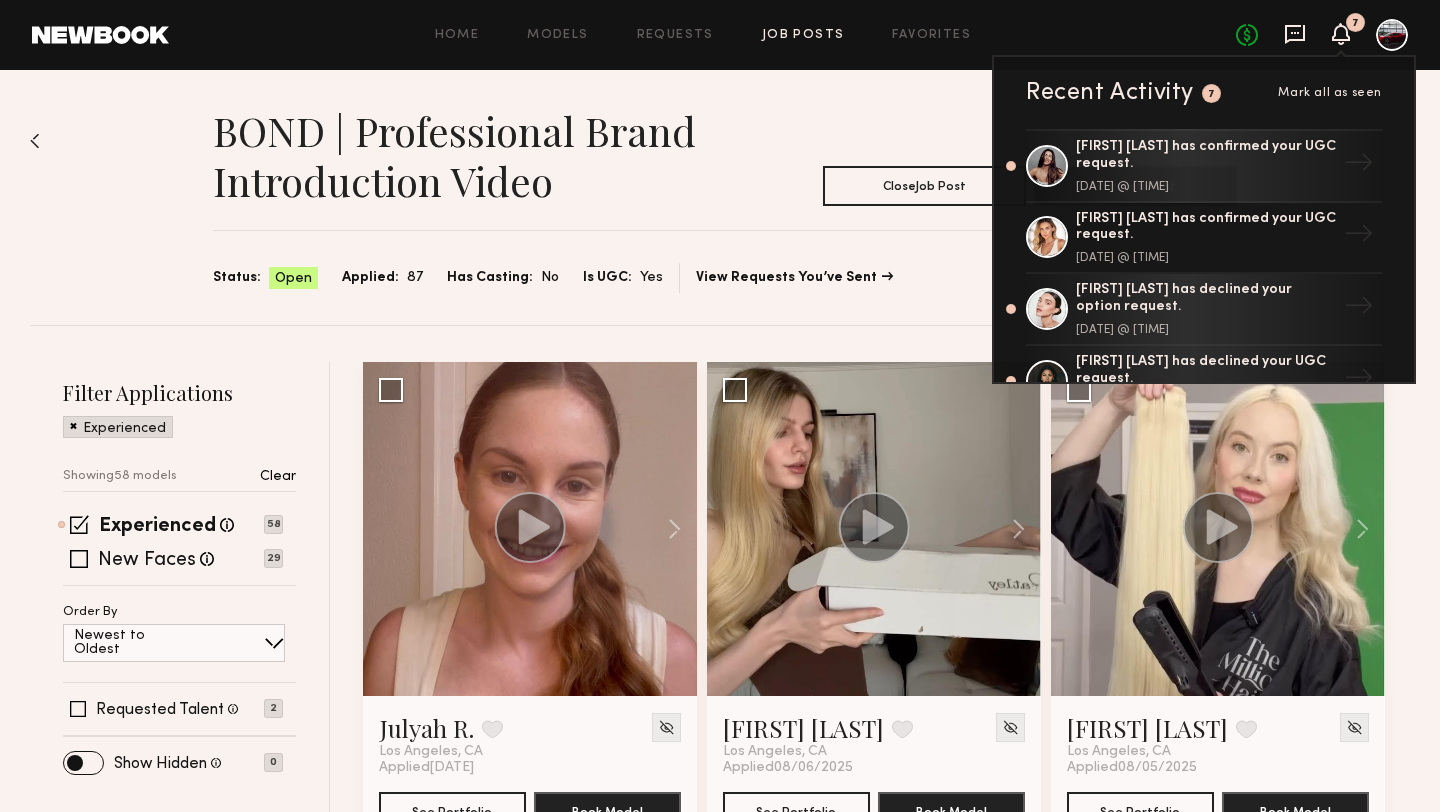 click 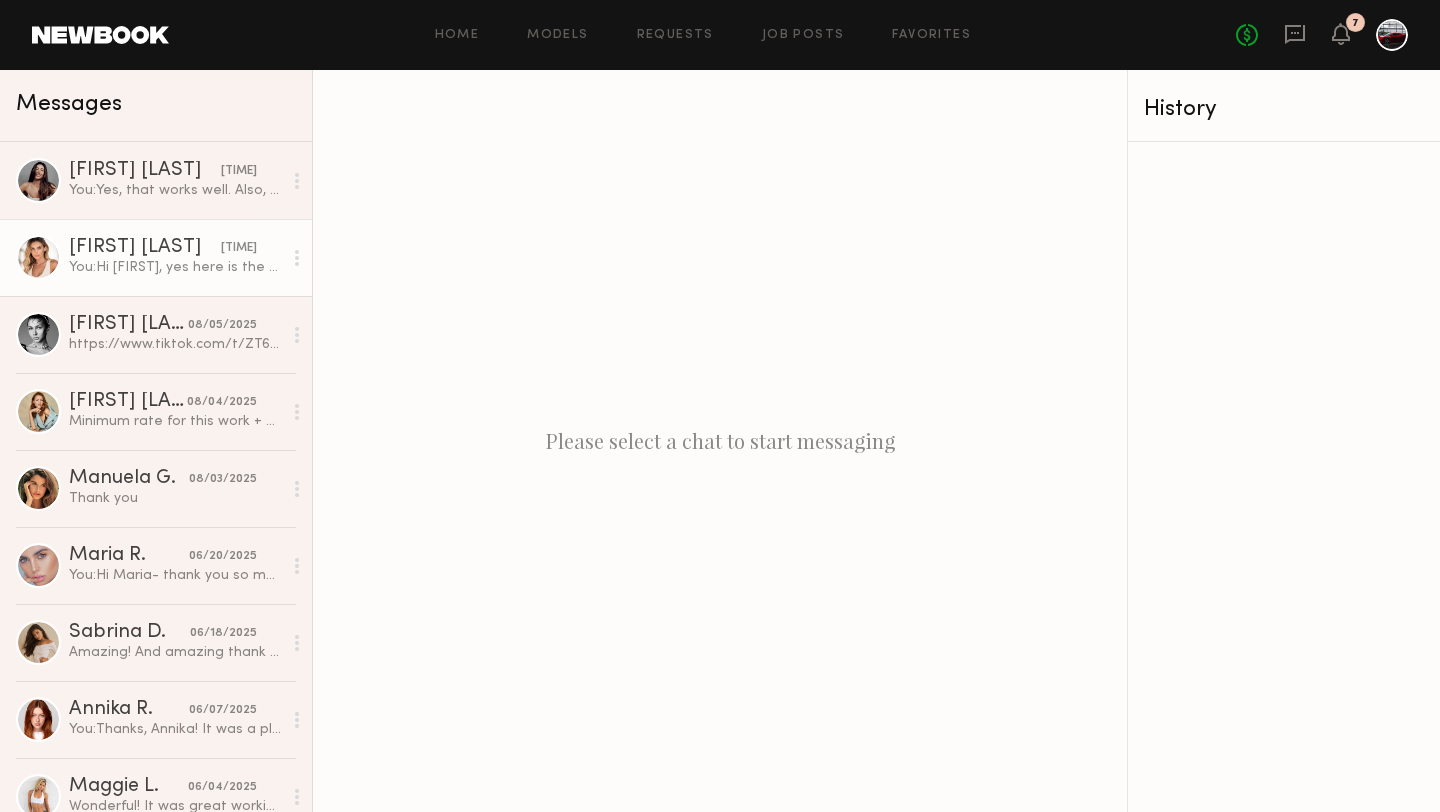 click on "You:  Hi Kacie, yes here is the script! Feel free to let me know if you have any questions :)" 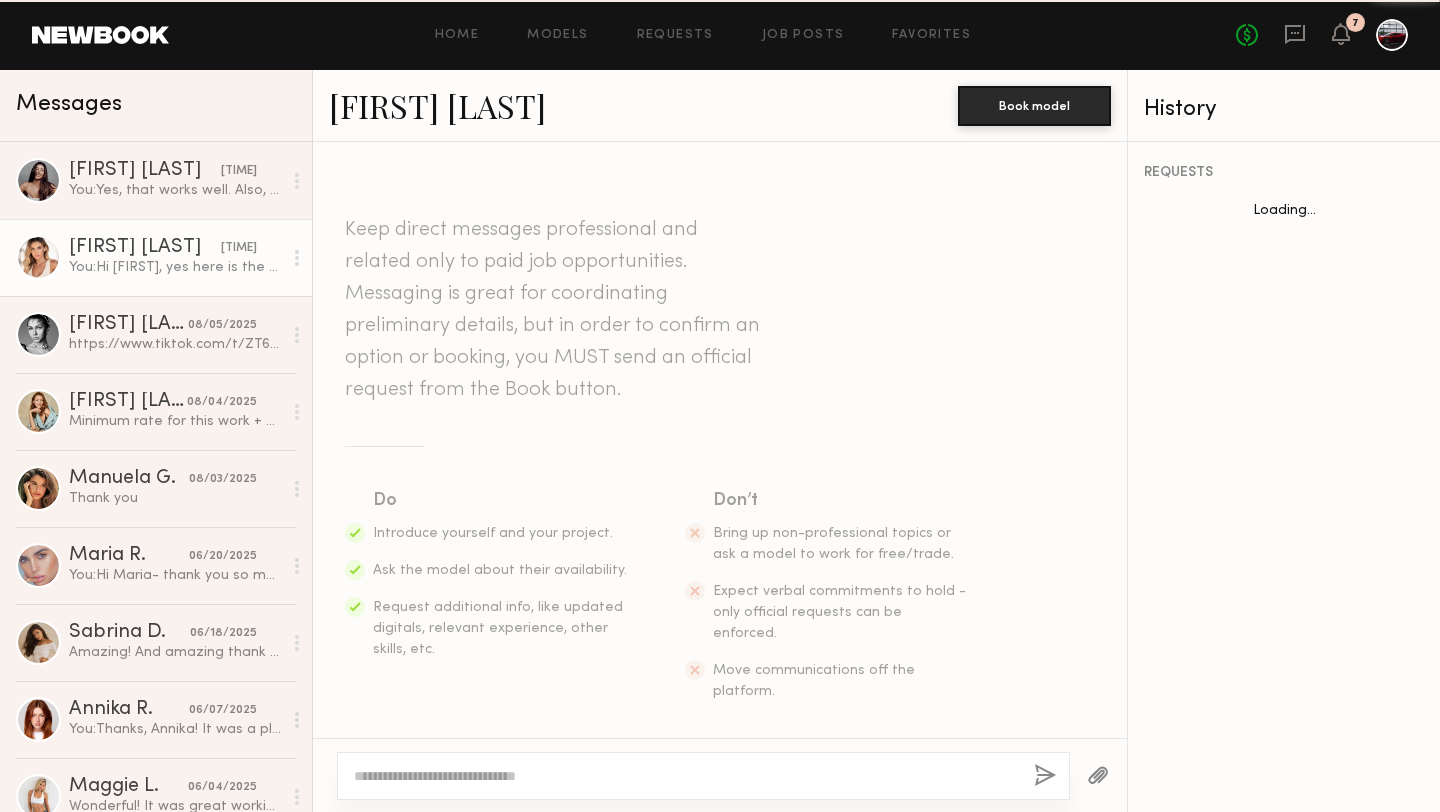 scroll, scrollTop: 1095, scrollLeft: 0, axis: vertical 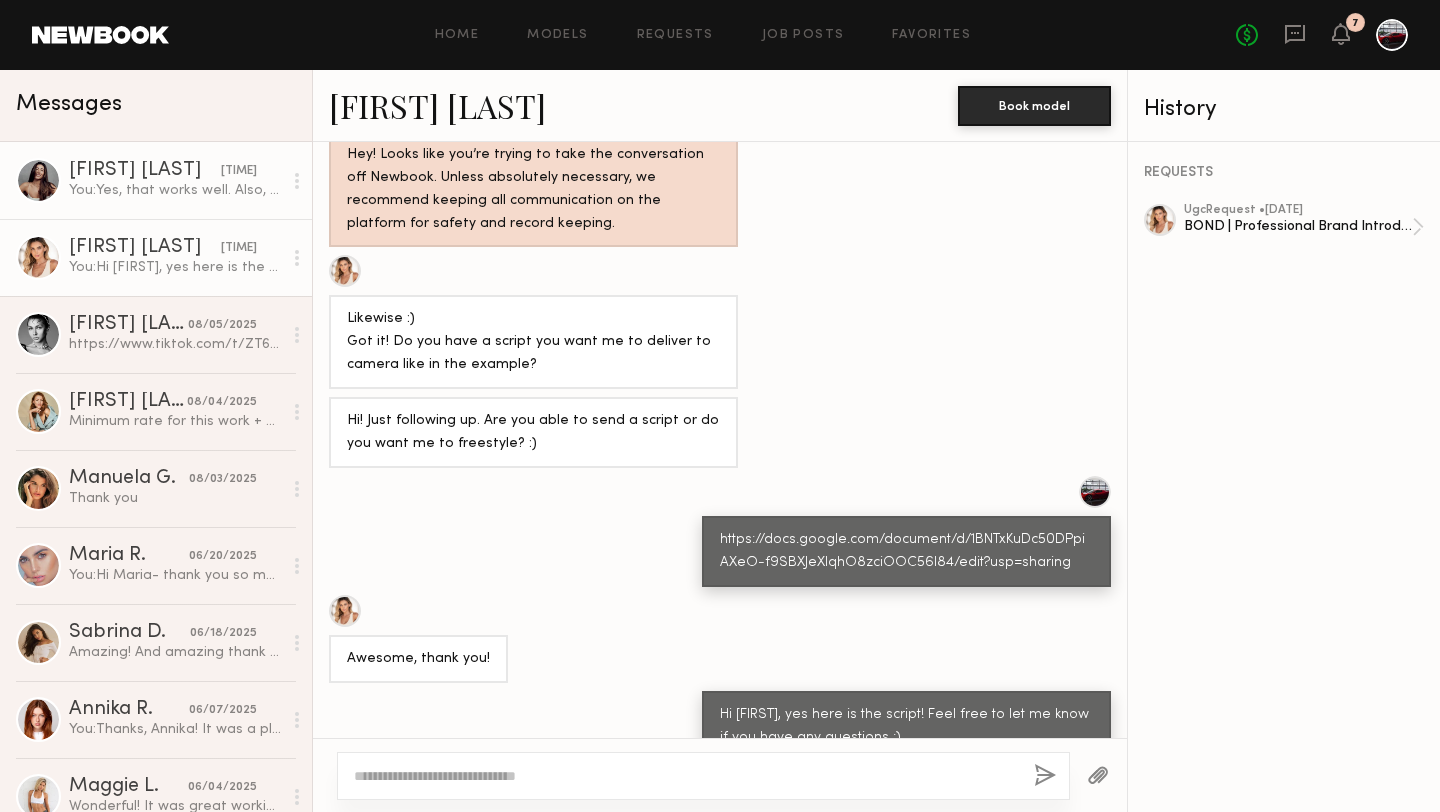 click on "You:  Yes, that works well. Also, here is the script below:
https://docs.google.com/document/d/1BNTxKuDc50DPpiAXeO-f9SBXJeXlqhO8zciOOC56l84/edit?usp=sharing" 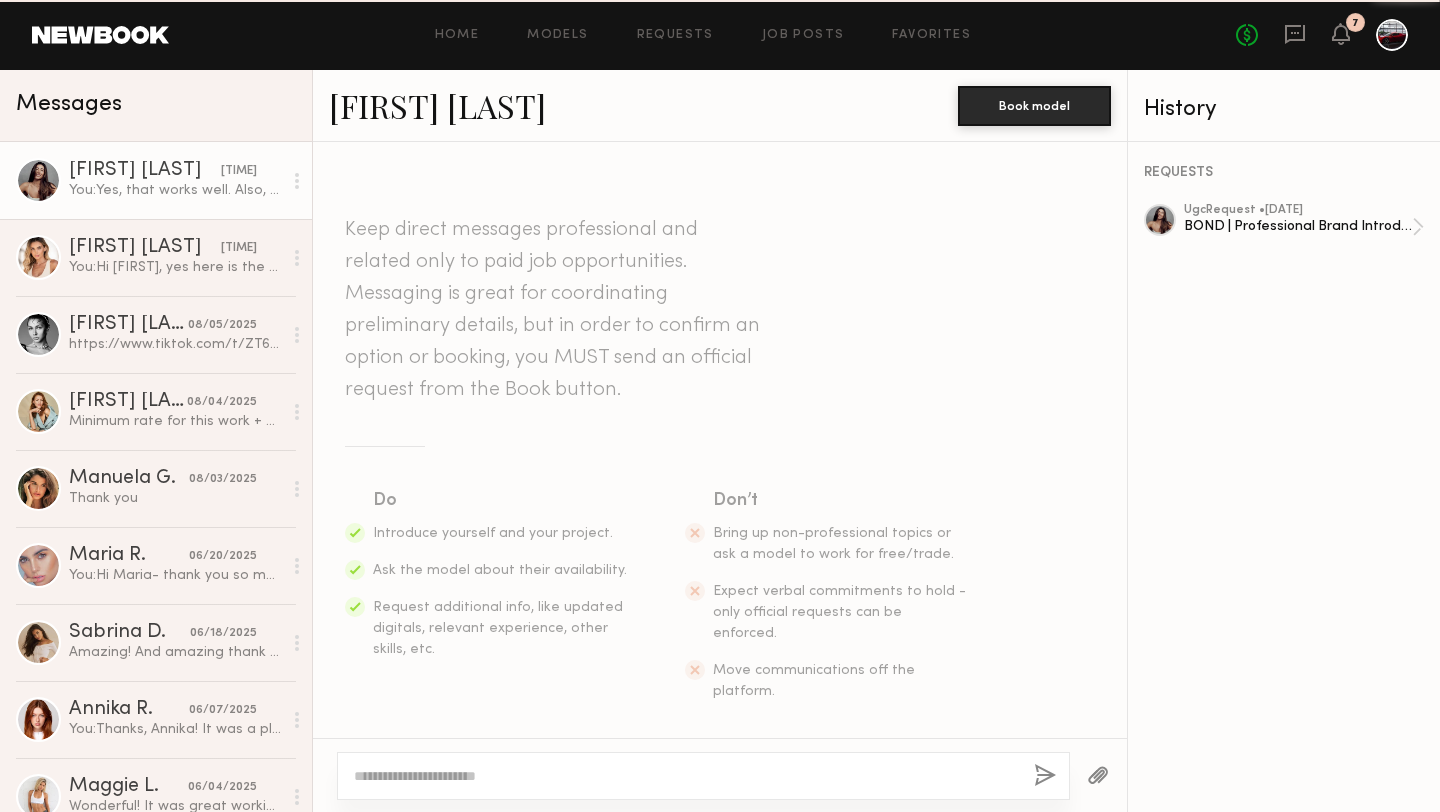 scroll, scrollTop: 663, scrollLeft: 0, axis: vertical 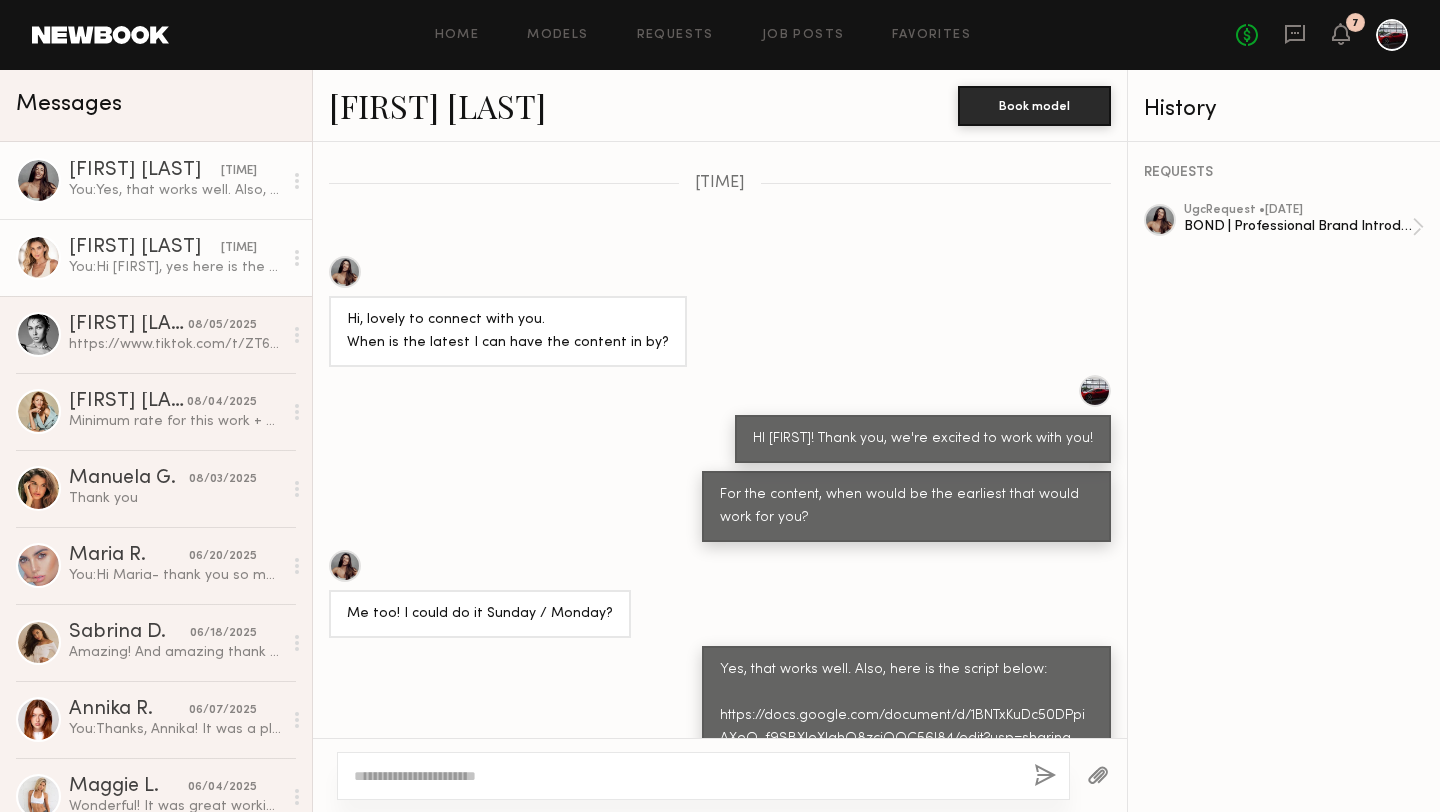 click on "You:  Hi Kacie, yes here is the script! Feel free to let me know if you have any questions :)" 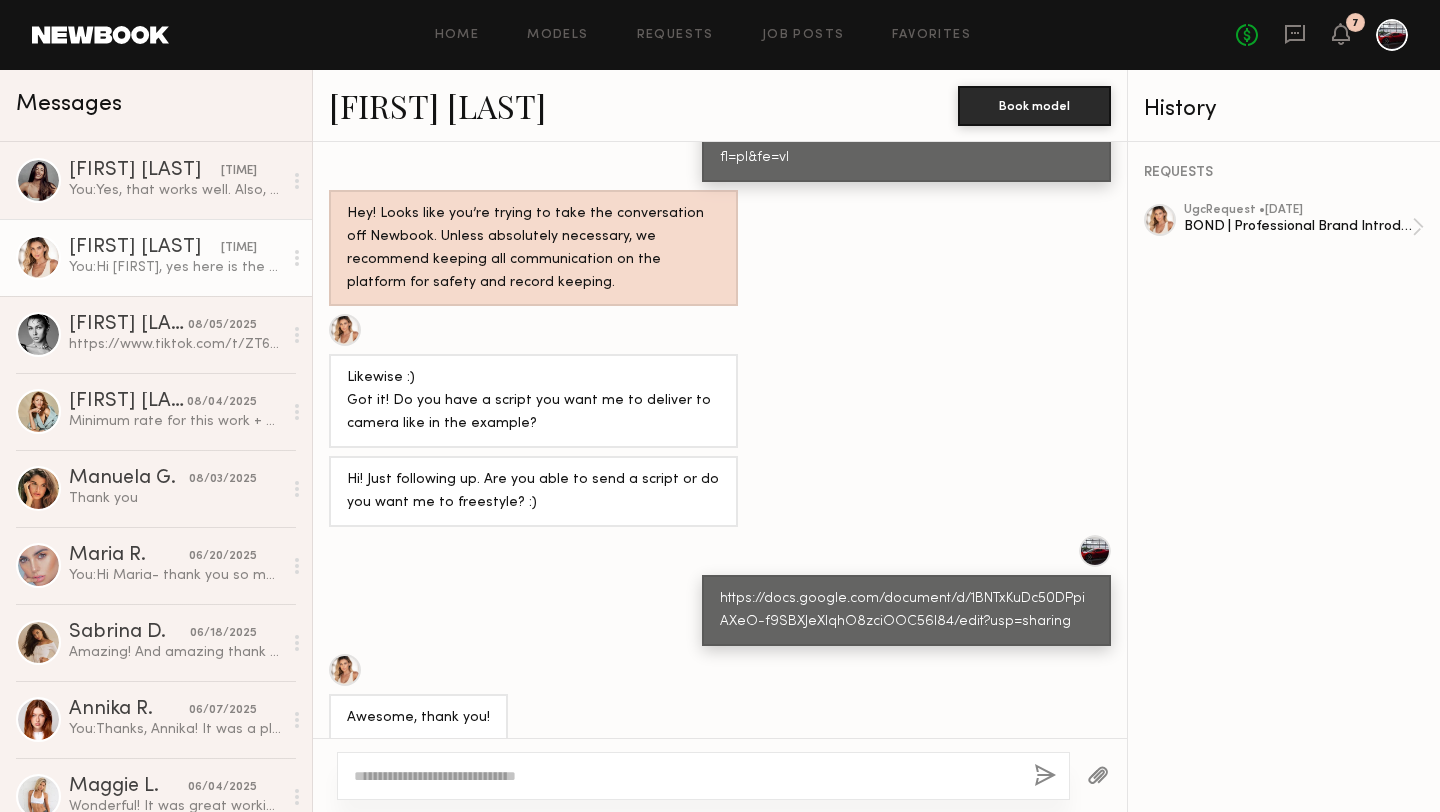 scroll, scrollTop: 1095, scrollLeft: 0, axis: vertical 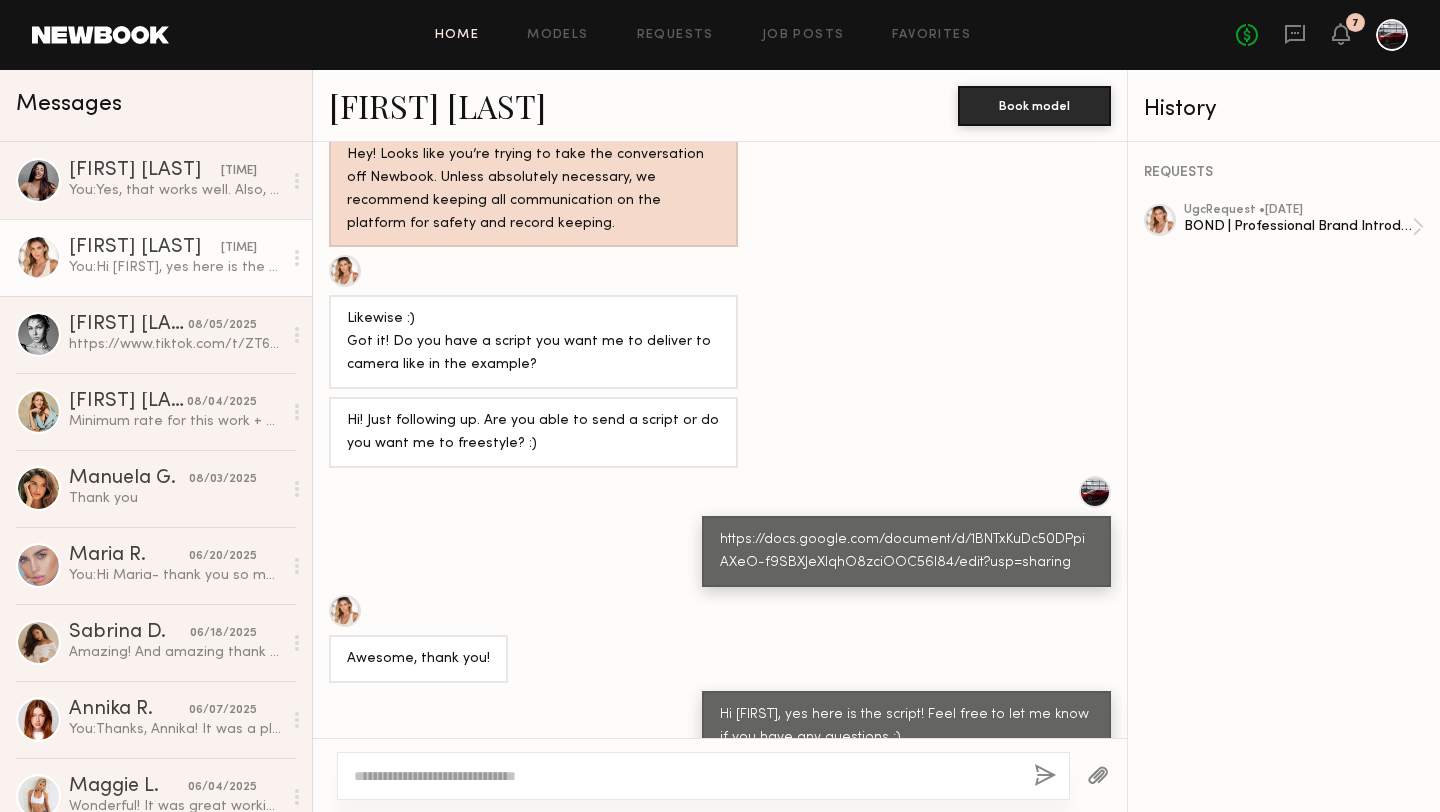 click on "Home" 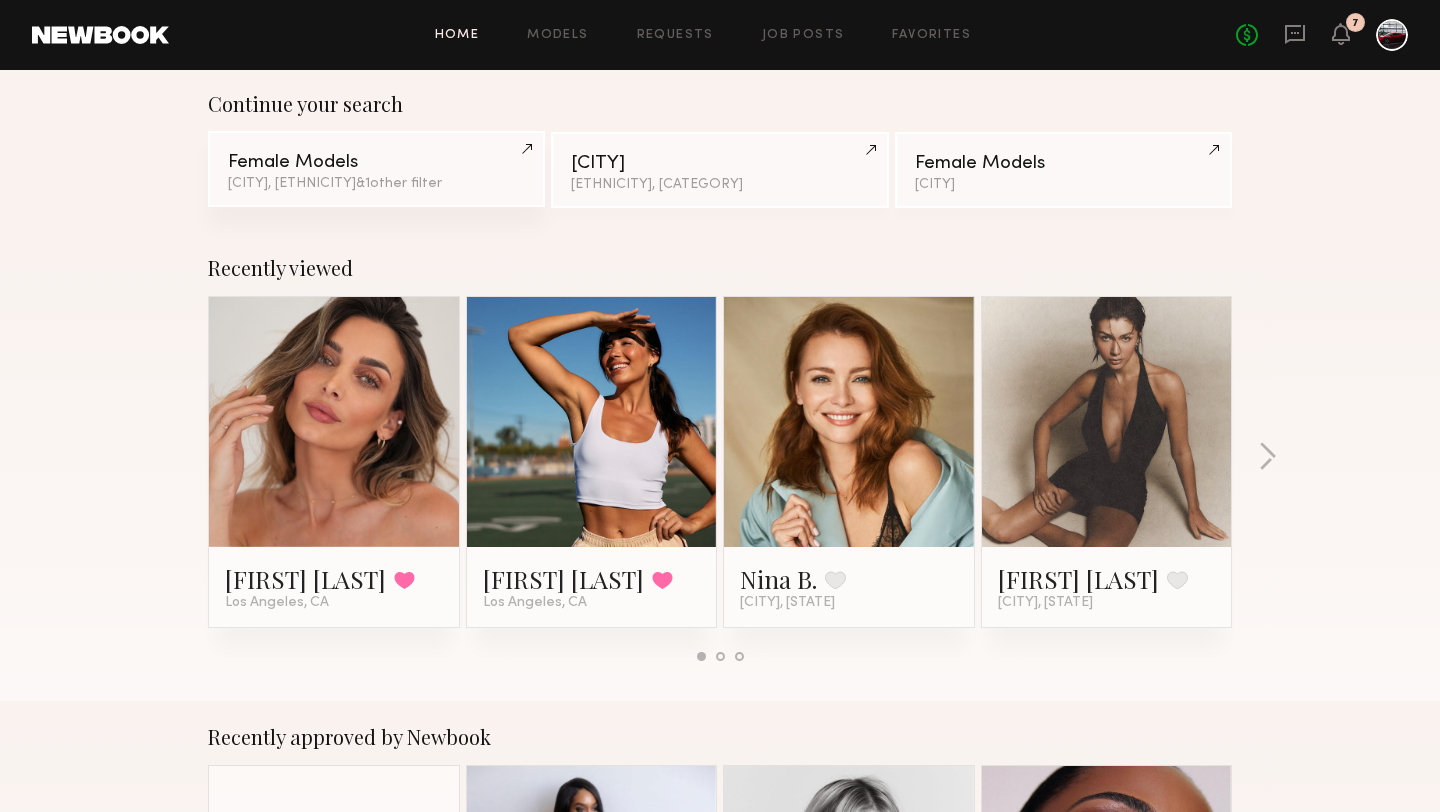 scroll, scrollTop: 268, scrollLeft: 0, axis: vertical 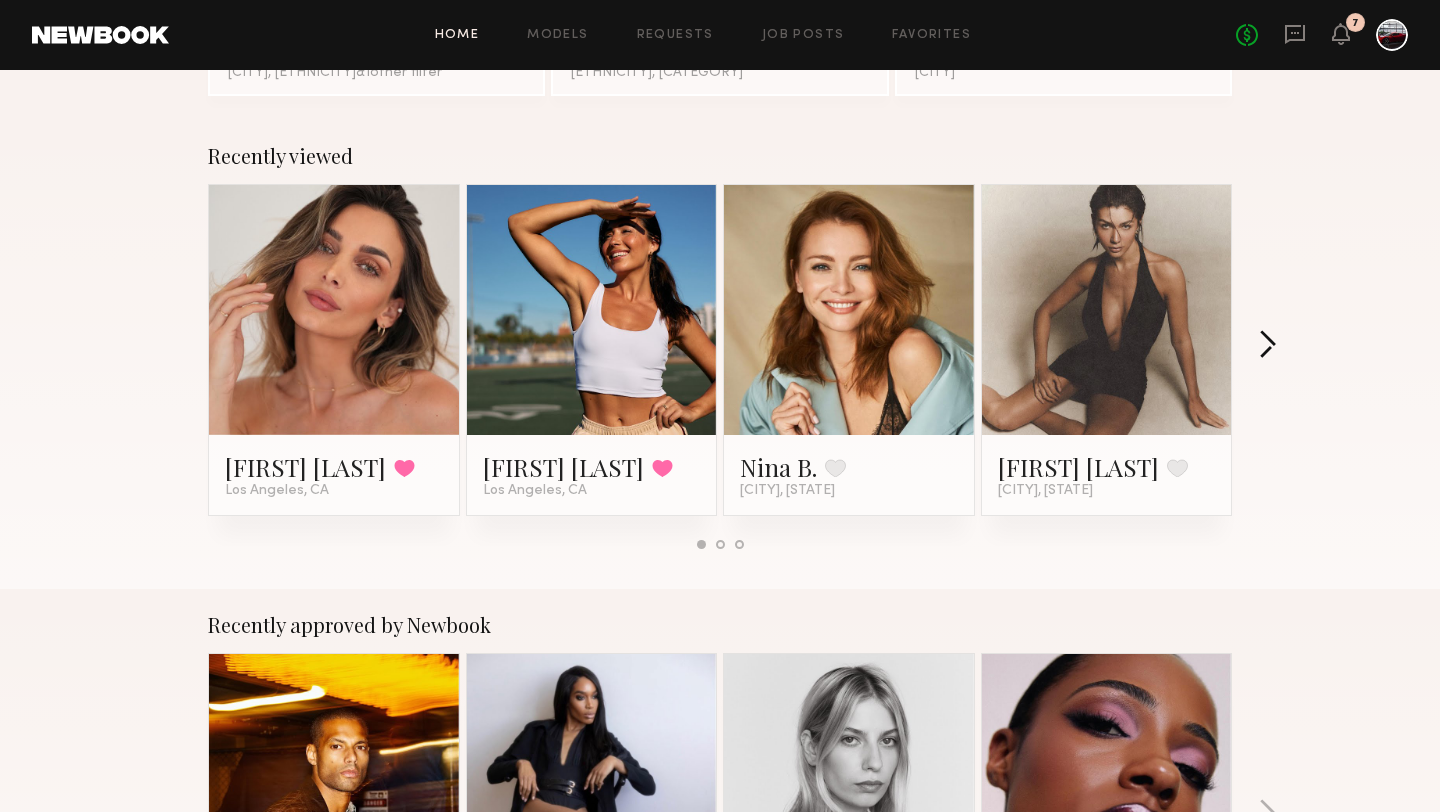 click 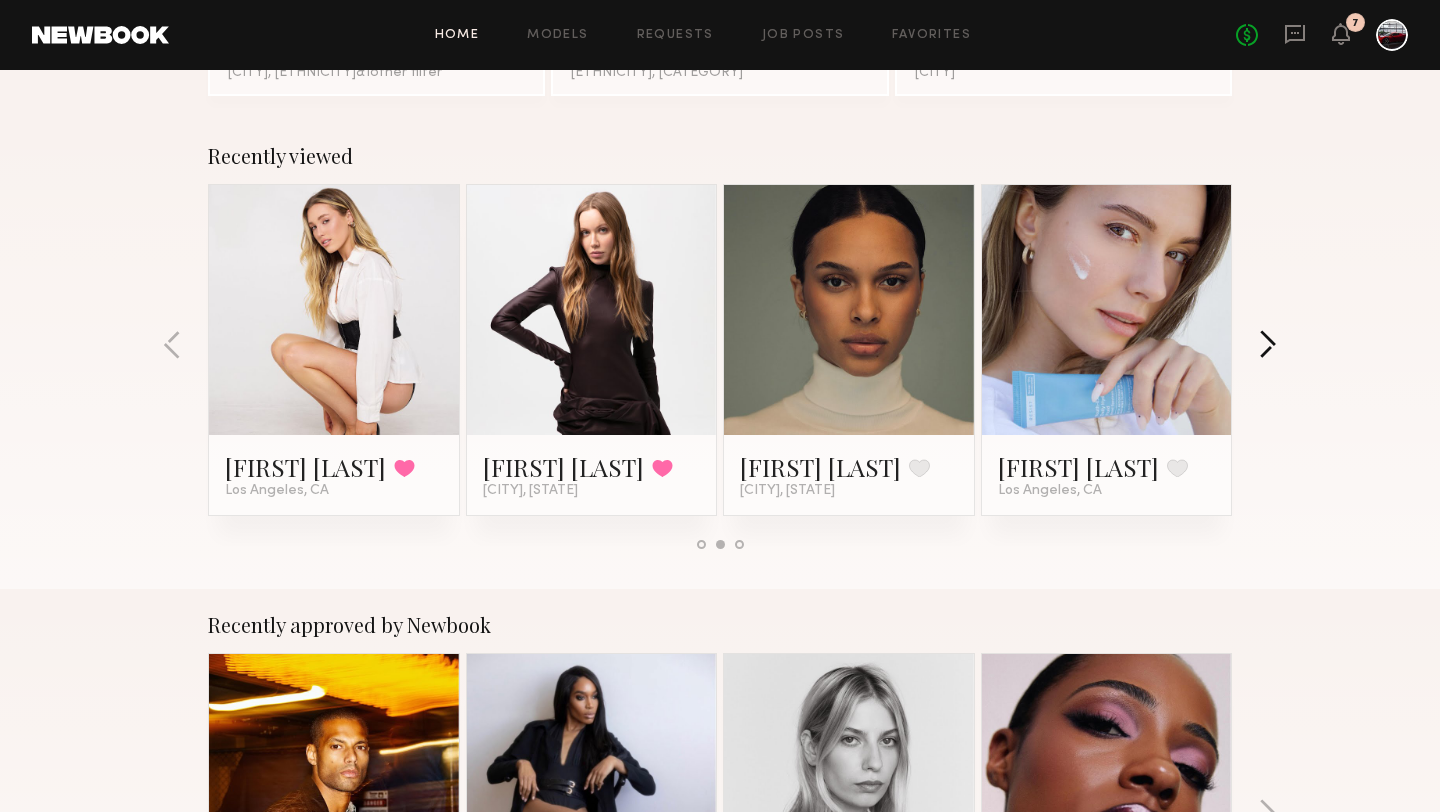 click 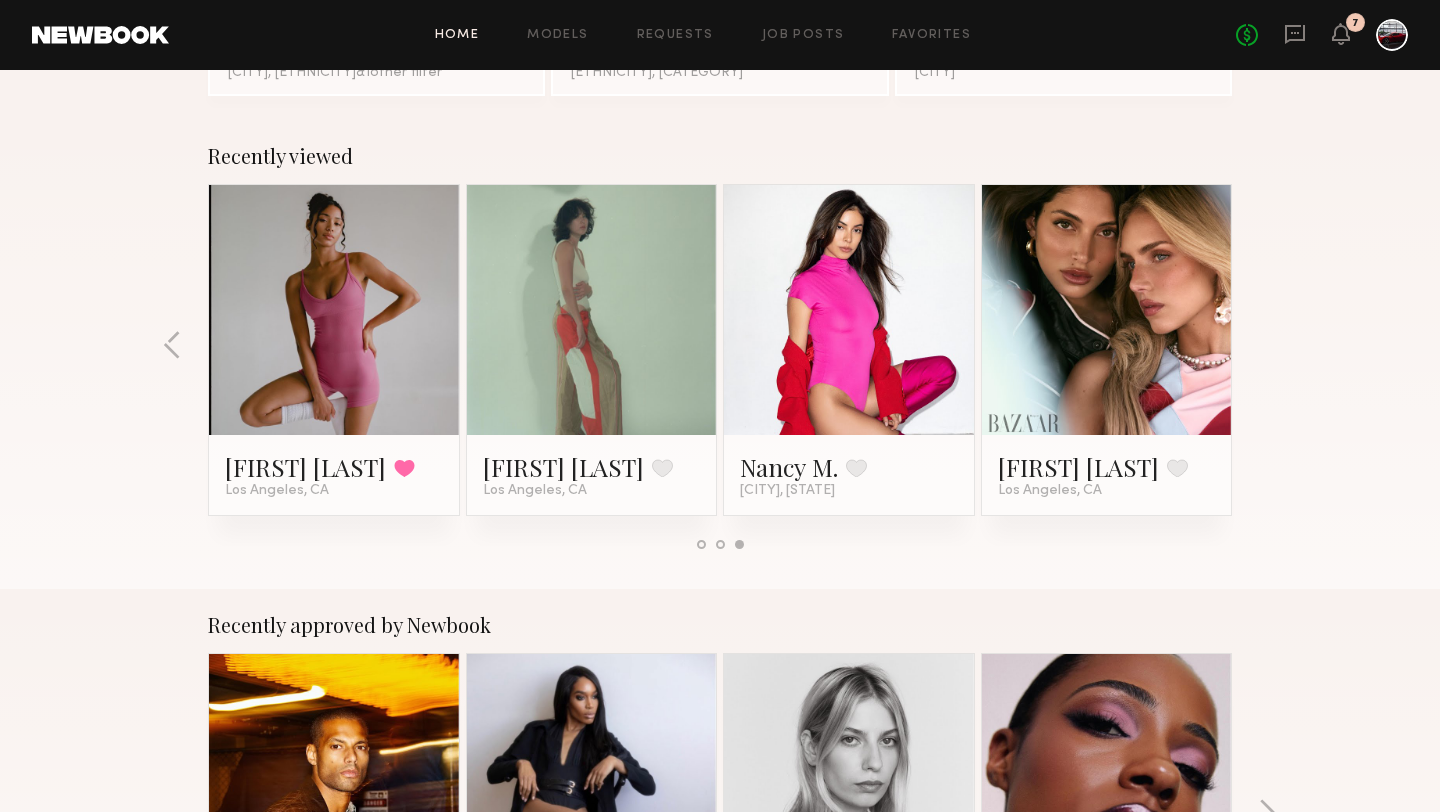 click on "Recently viewed Kacie Nicole M. Favorited Los Angeles, CA Elke K. Favorited Los Angeles, CA Nina B. Favorite New York City, NY Cata F. Favorite New York City, NY Hailey M. Favorited Los Angeles, CA Valentina B. Favorited New York City, NY Avony B. Favorite New York City, NY Anastasiia S. Favorite Los Angeles, CA Alexandria R. Favorited Los Angeles, CA Mari A. Favorite Los Angeles, CA Nancy M. Favorite New York City, NY Lara G. Favorite Los Angeles, CA" 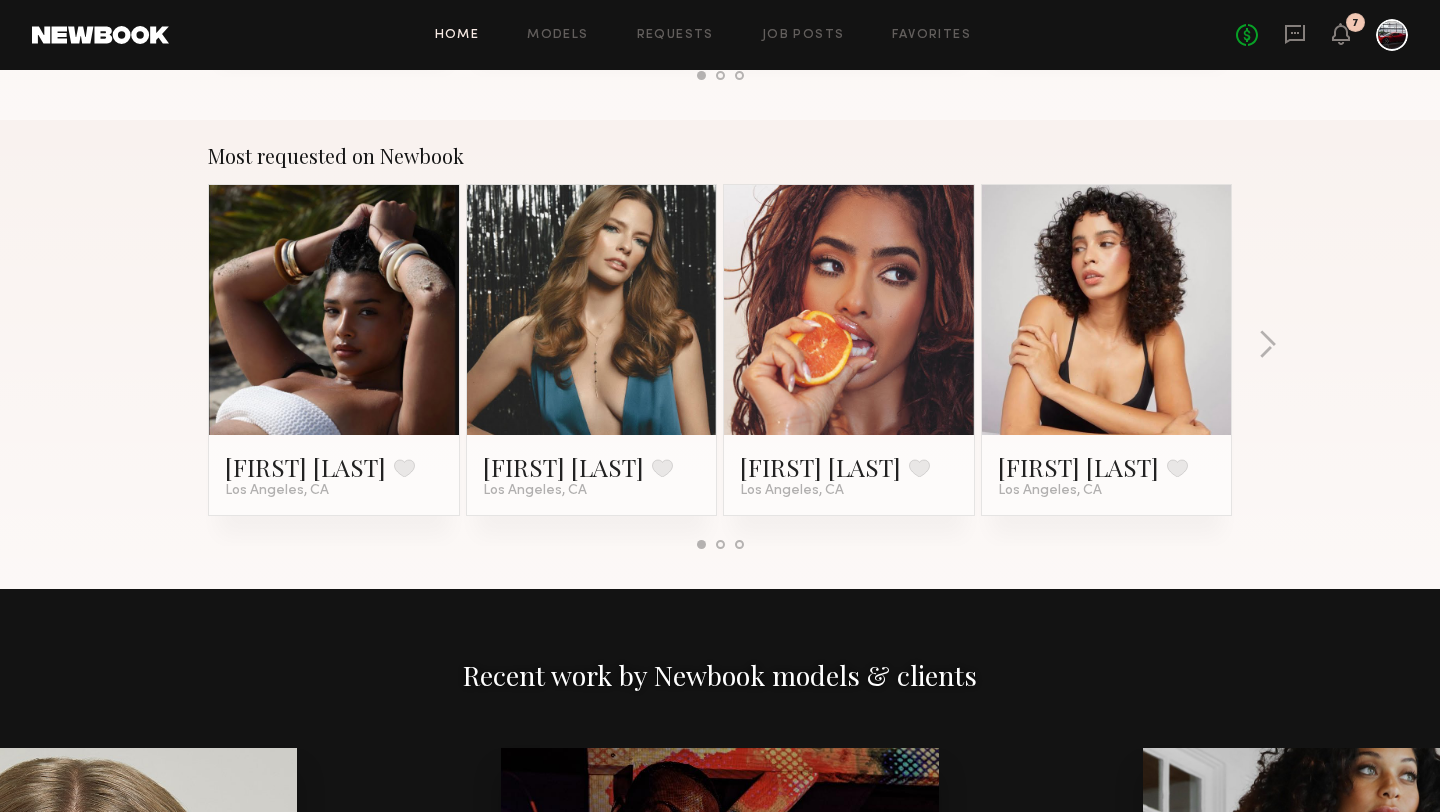 scroll, scrollTop: 1656, scrollLeft: 0, axis: vertical 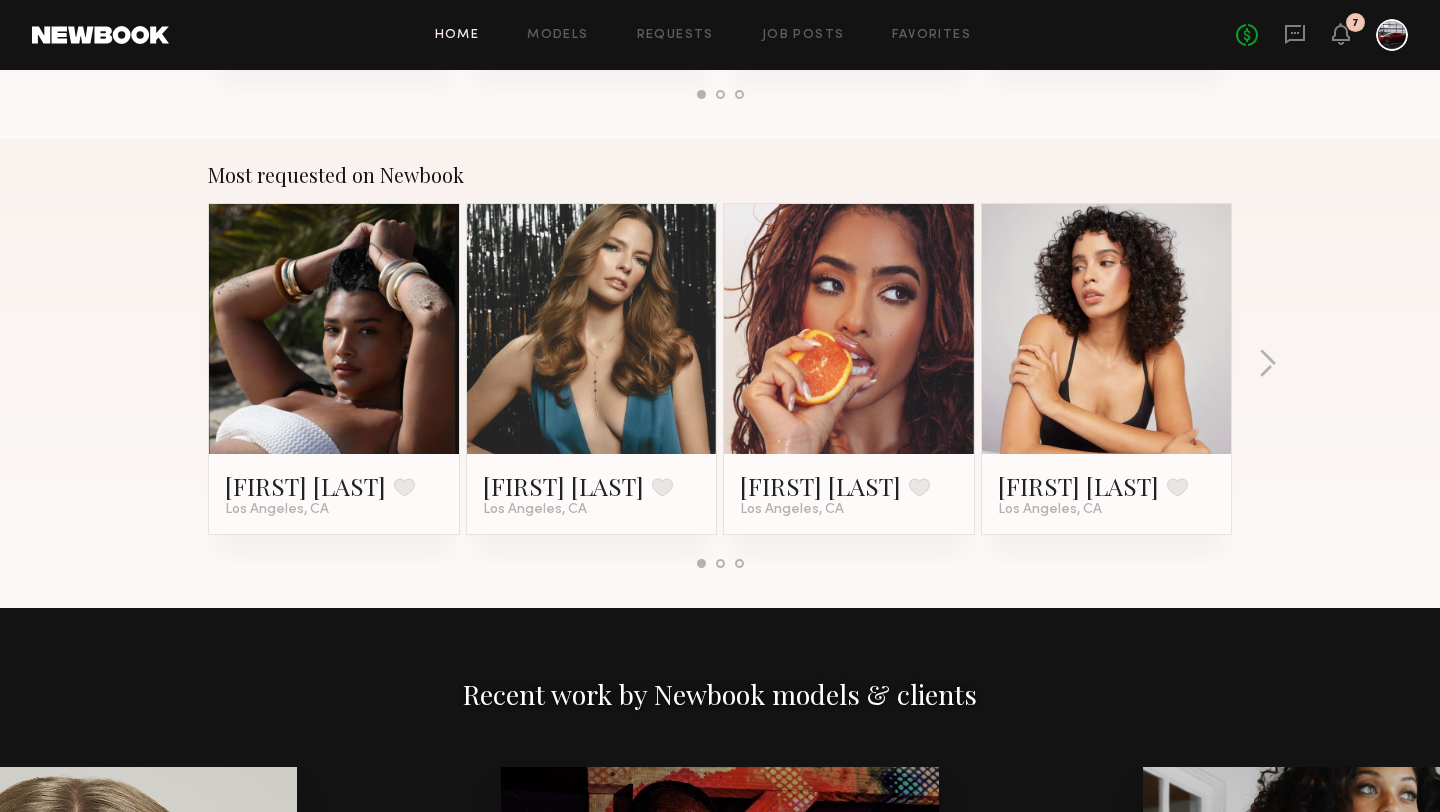click on "Most requested on Newbook Haleigh W. Favorite Los Angeles, CA Jess M. Favorite Los Angeles, CA Melissa B. Favorite Los Angeles, CA Jesi L. Favorite Los Angeles, CA" 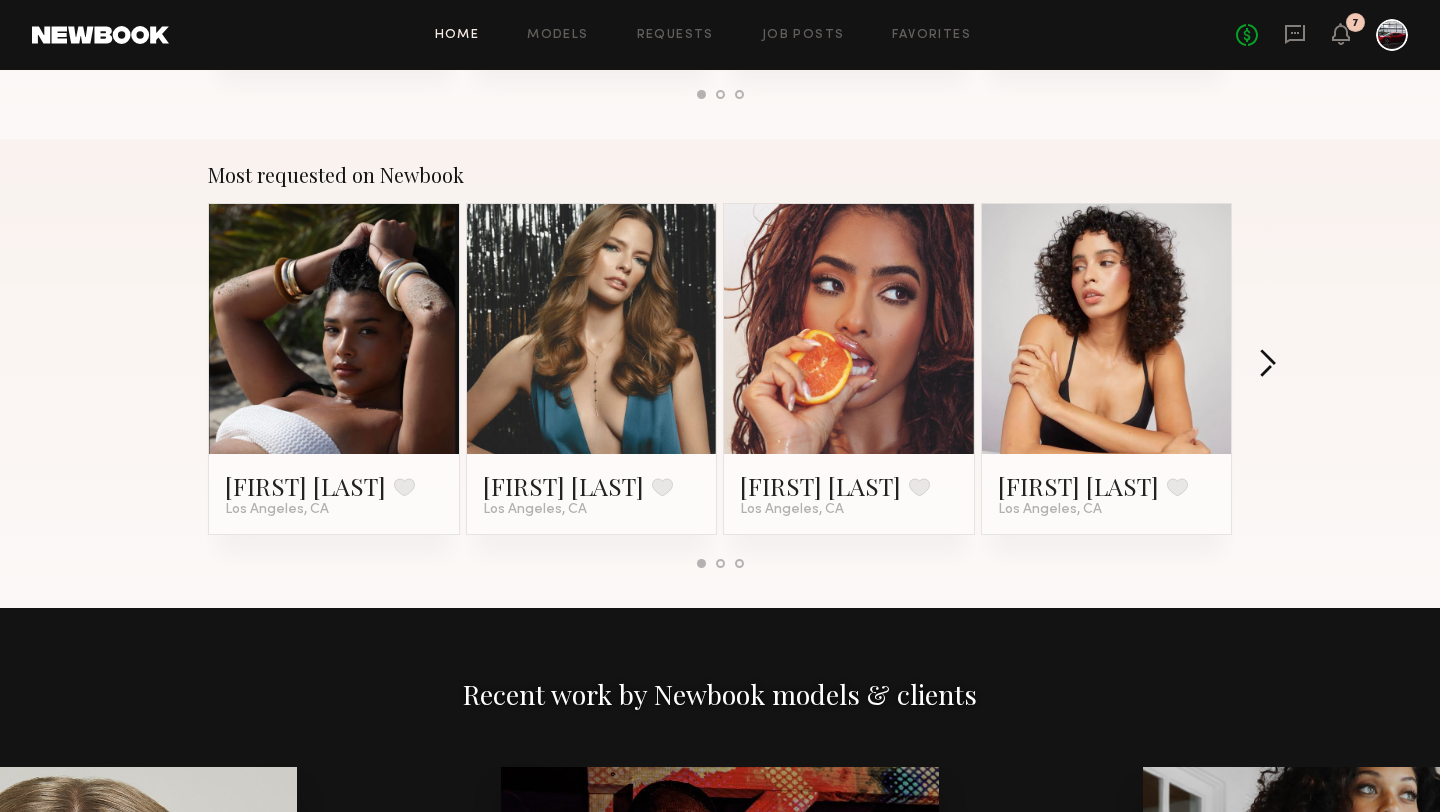 click 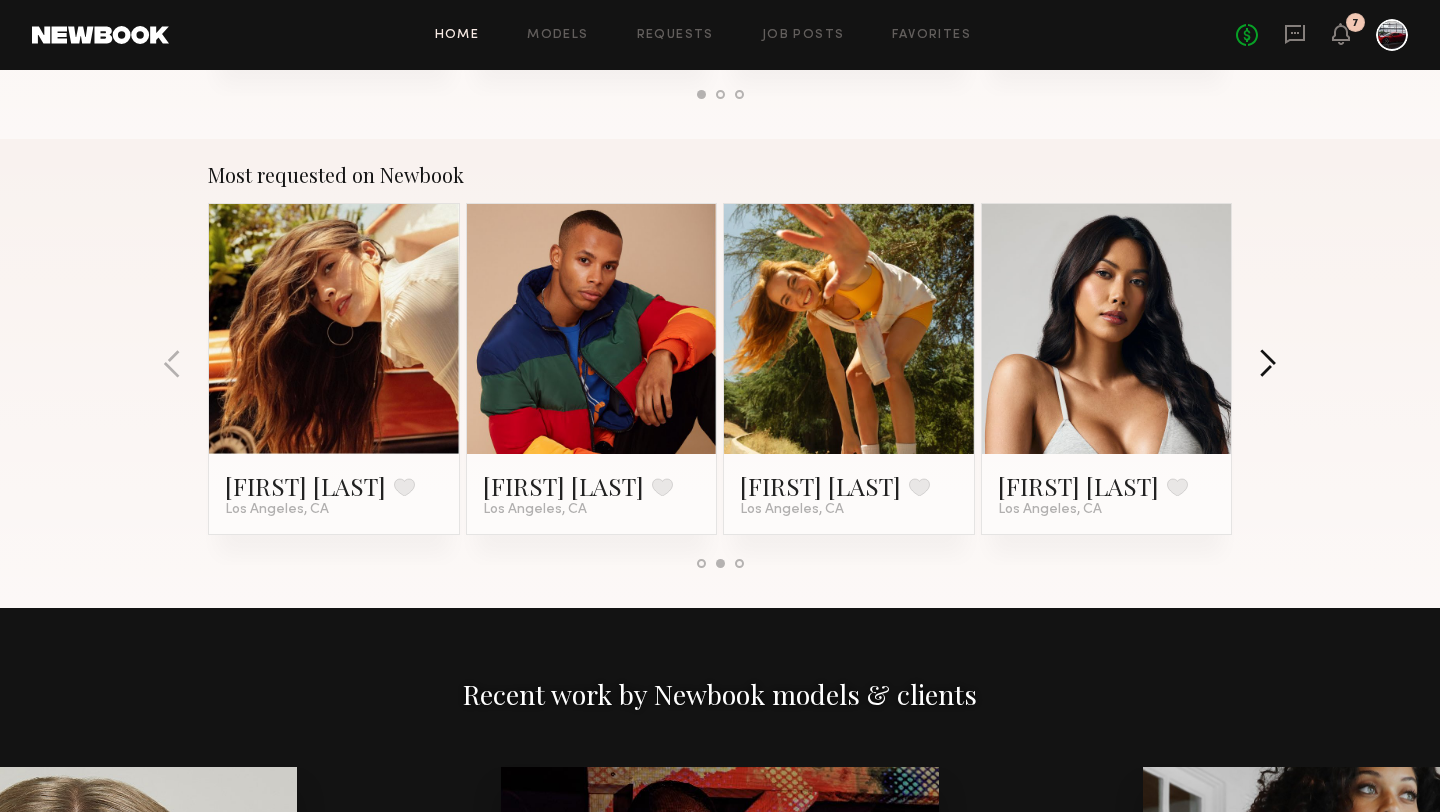 click 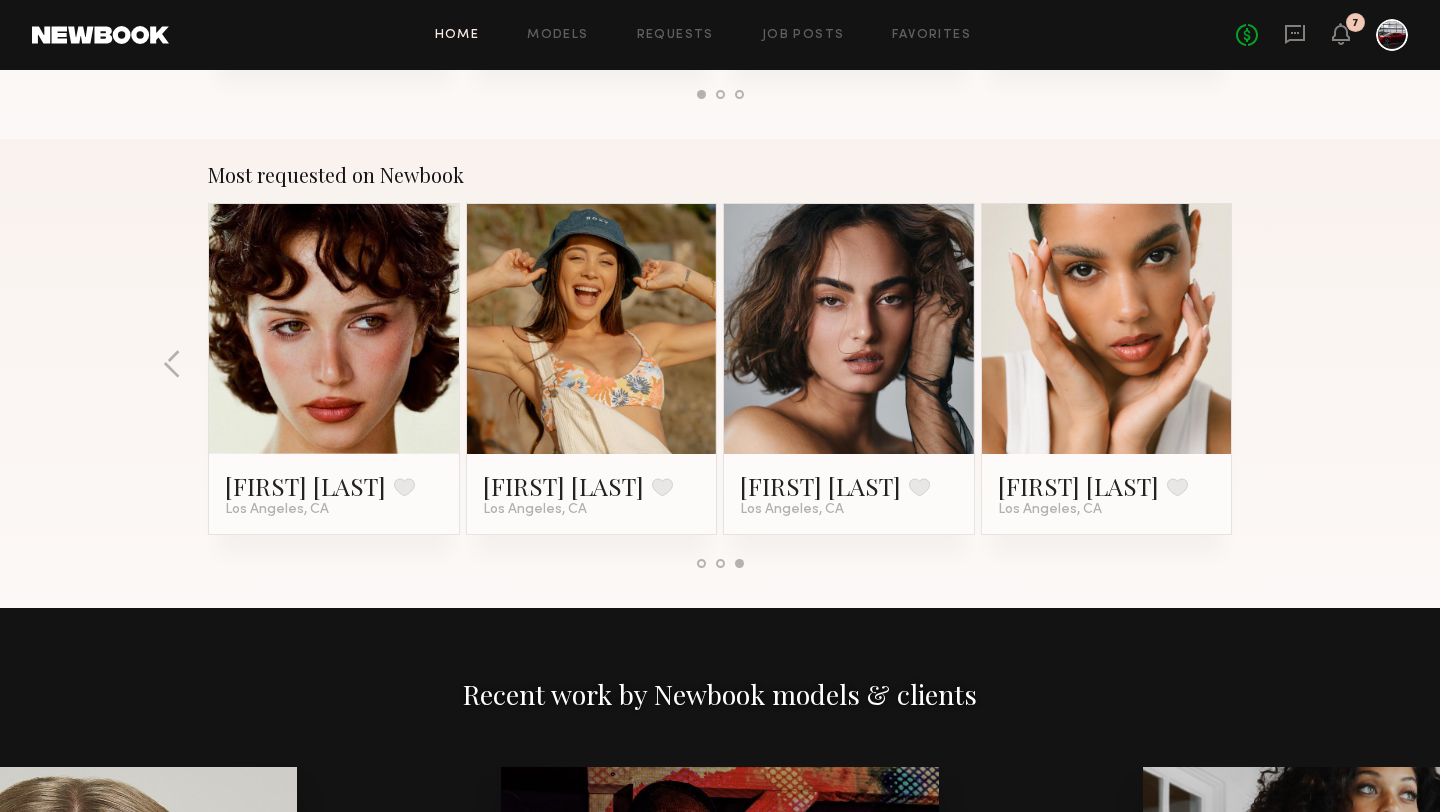 click on "Most requested on Newbook Haleigh W. Favorite Los Angeles, CA Jess M. Favorite Los Angeles, CA Melissa B. Favorite Los Angeles, CA Jesi L. Favorite Los Angeles, CA Kristen J. Favorite Los Angeles, CA Dorion W. Favorite Los Angeles, CA Haley G. Favorite Los Angeles, CA Ericka B. Favorite Los Angeles, CA Jessie M. Favorite Los Angeles, CA Brynne E. Favorite Los Angeles, CA Moe S. Favorite Los Angeles, CA Brinnen T. Favorite Los Angeles, CA" 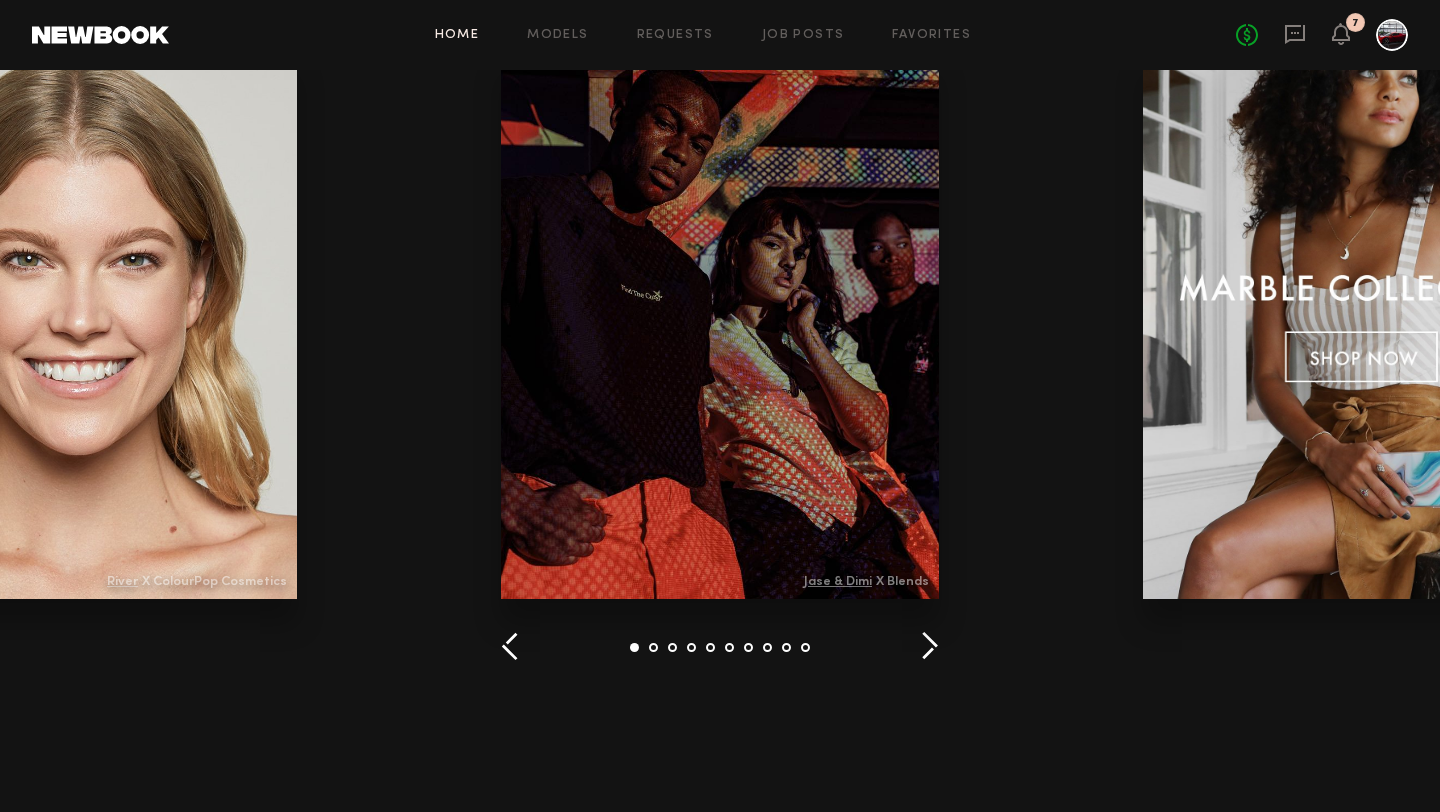 scroll, scrollTop: 2370, scrollLeft: 0, axis: vertical 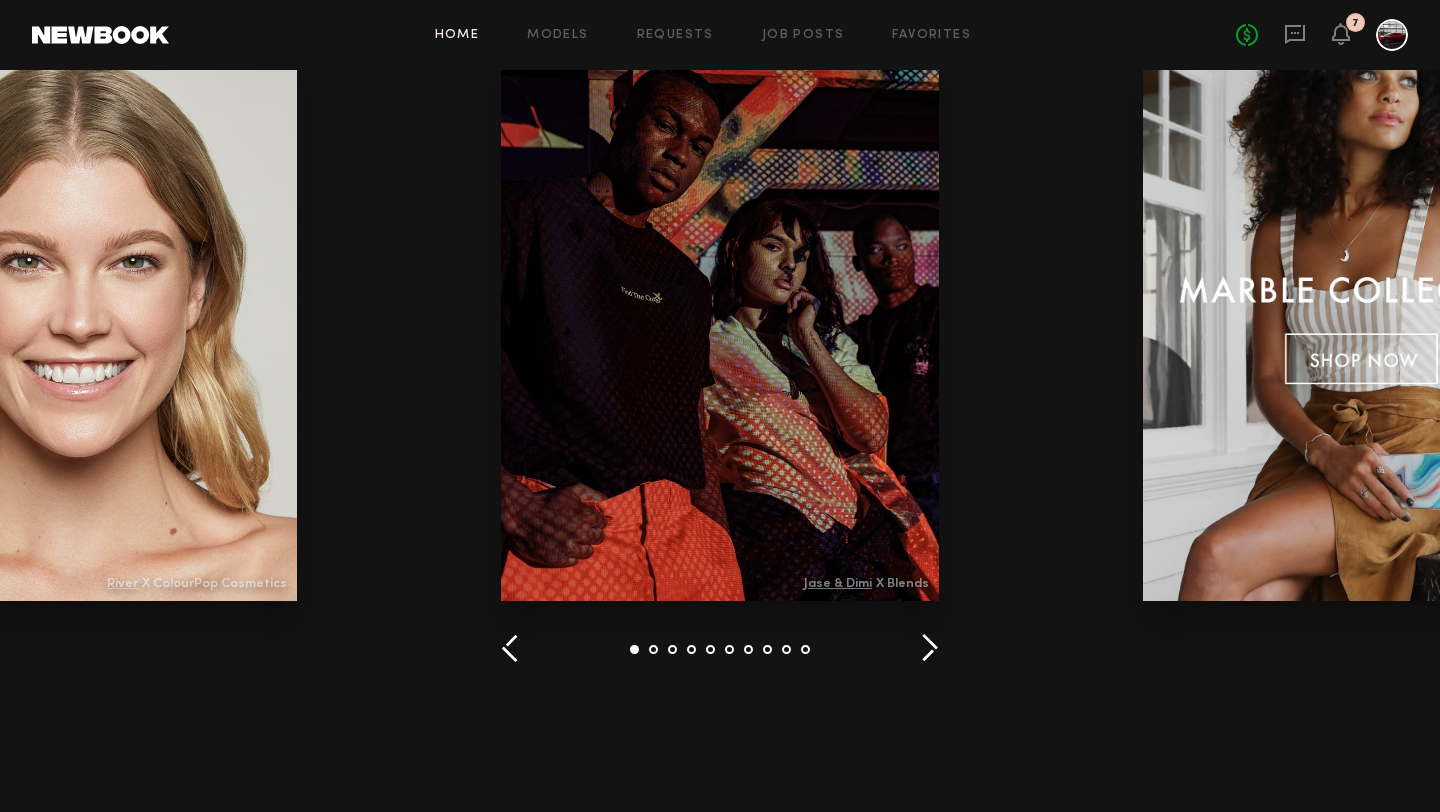 click 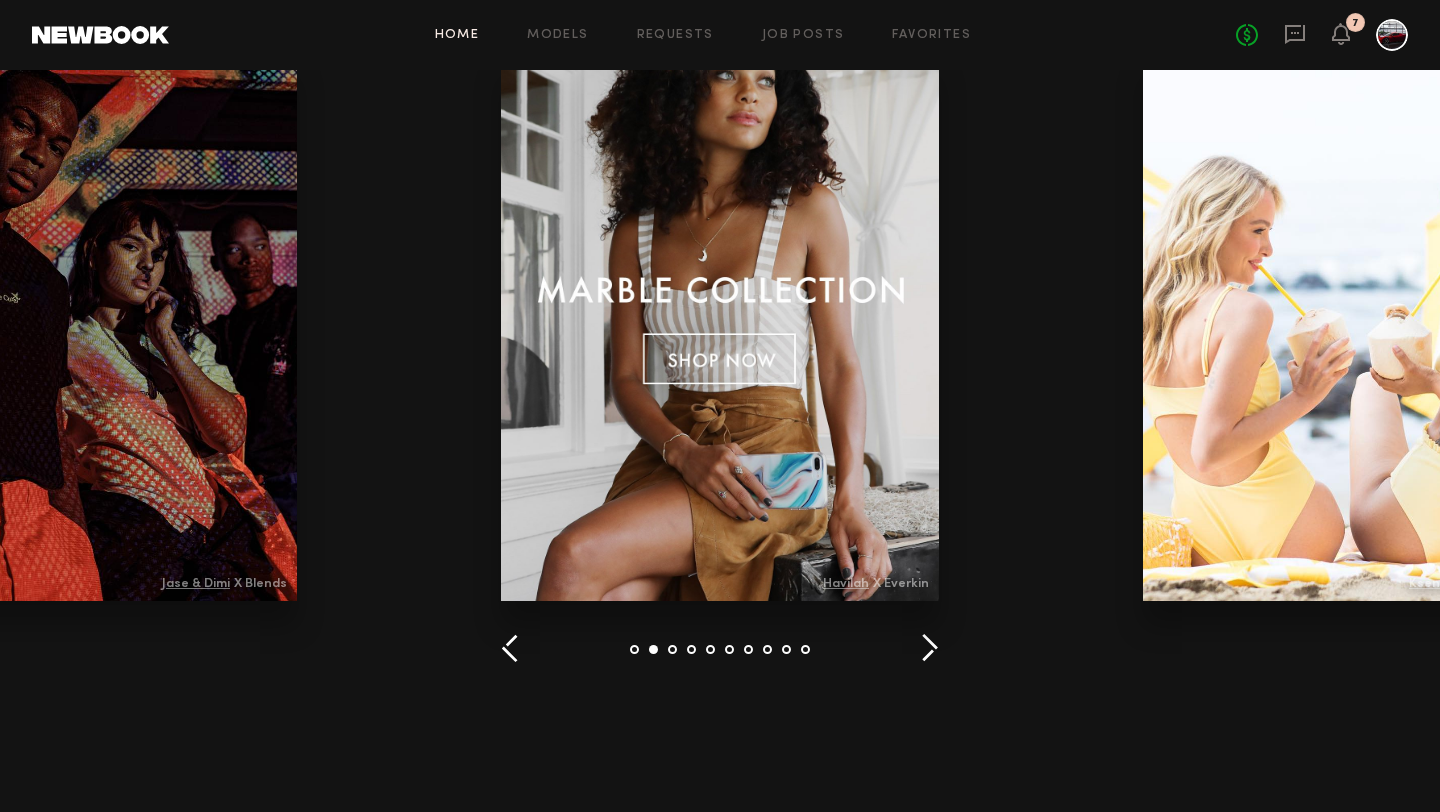 click 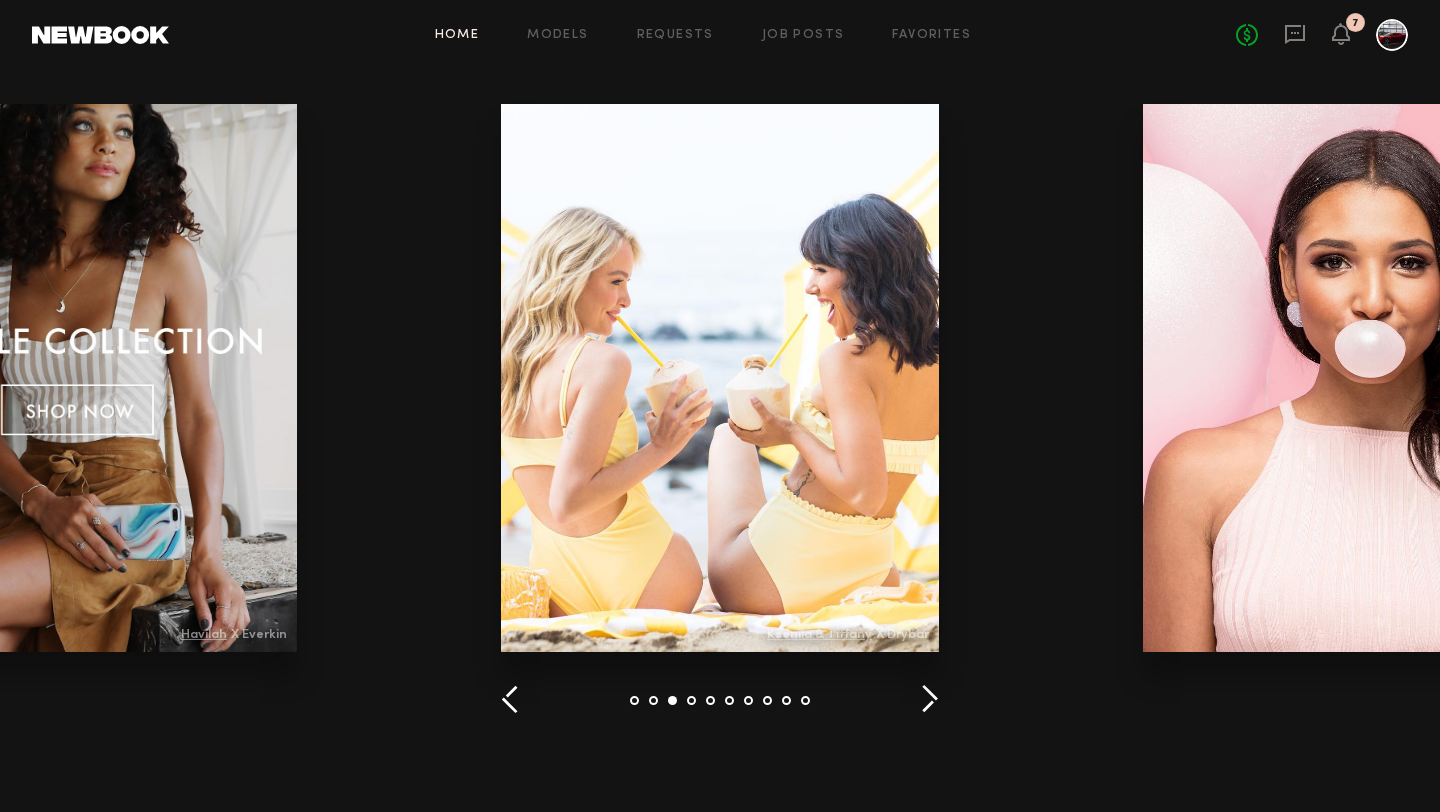 scroll, scrollTop: 2312, scrollLeft: 0, axis: vertical 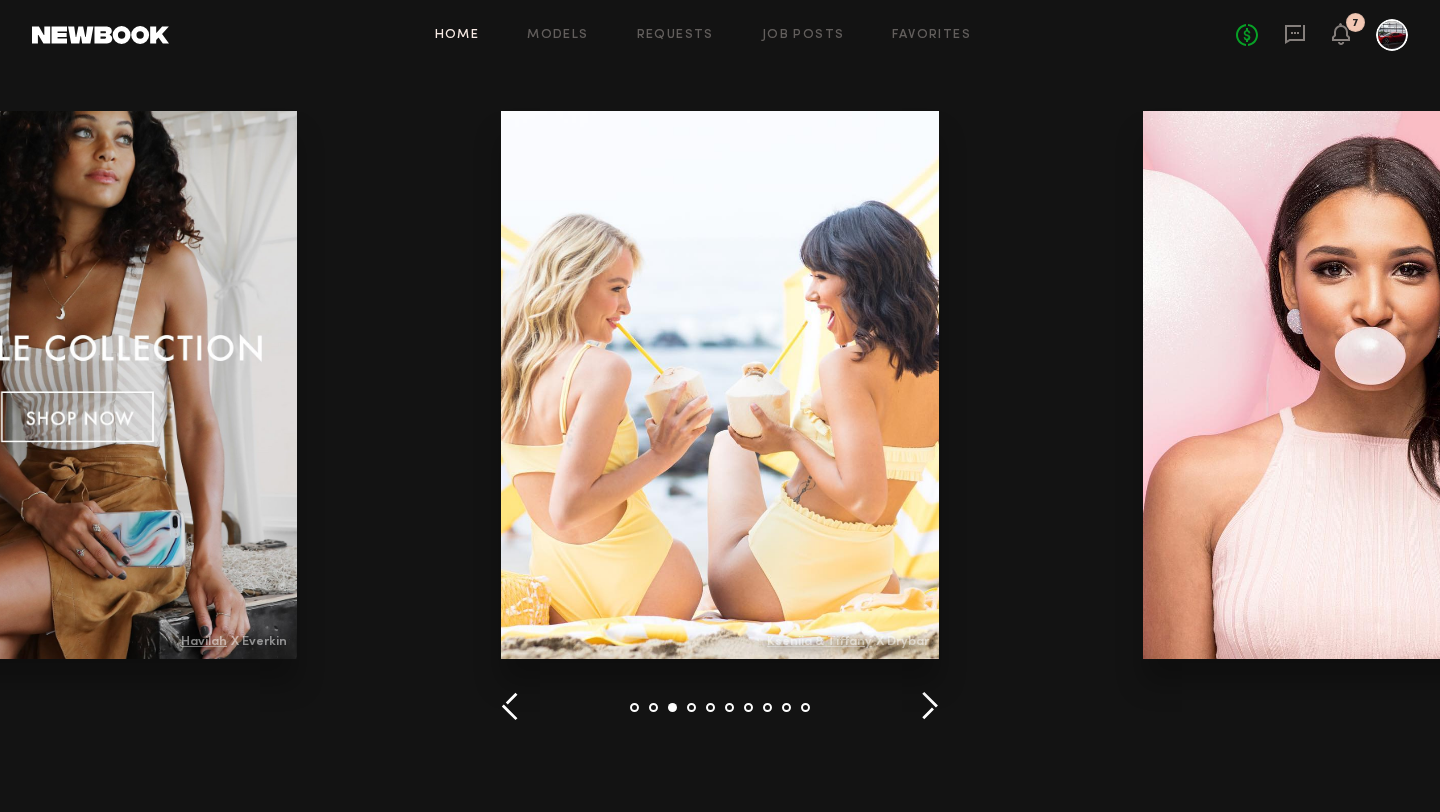 click 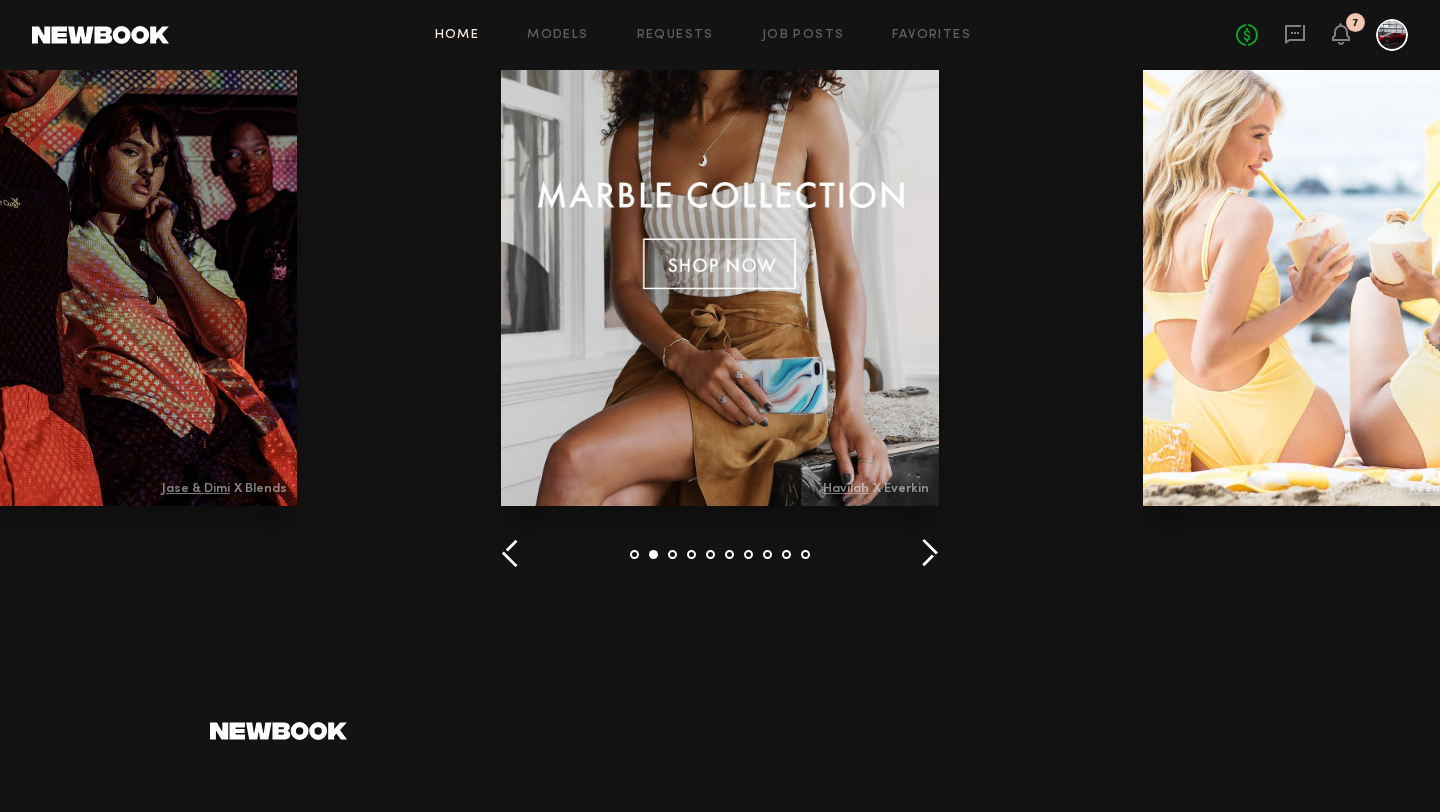 scroll, scrollTop: 2336, scrollLeft: 0, axis: vertical 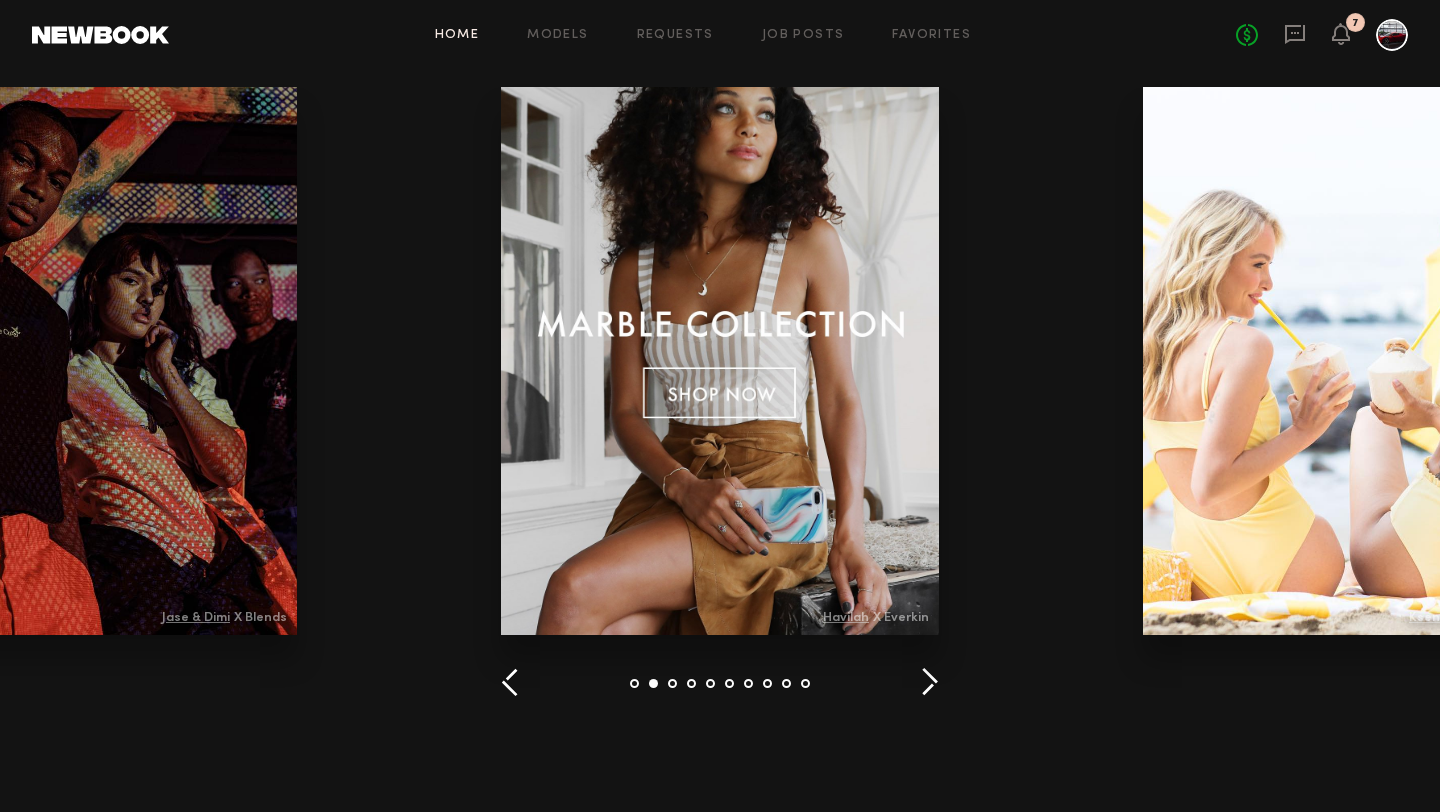 click 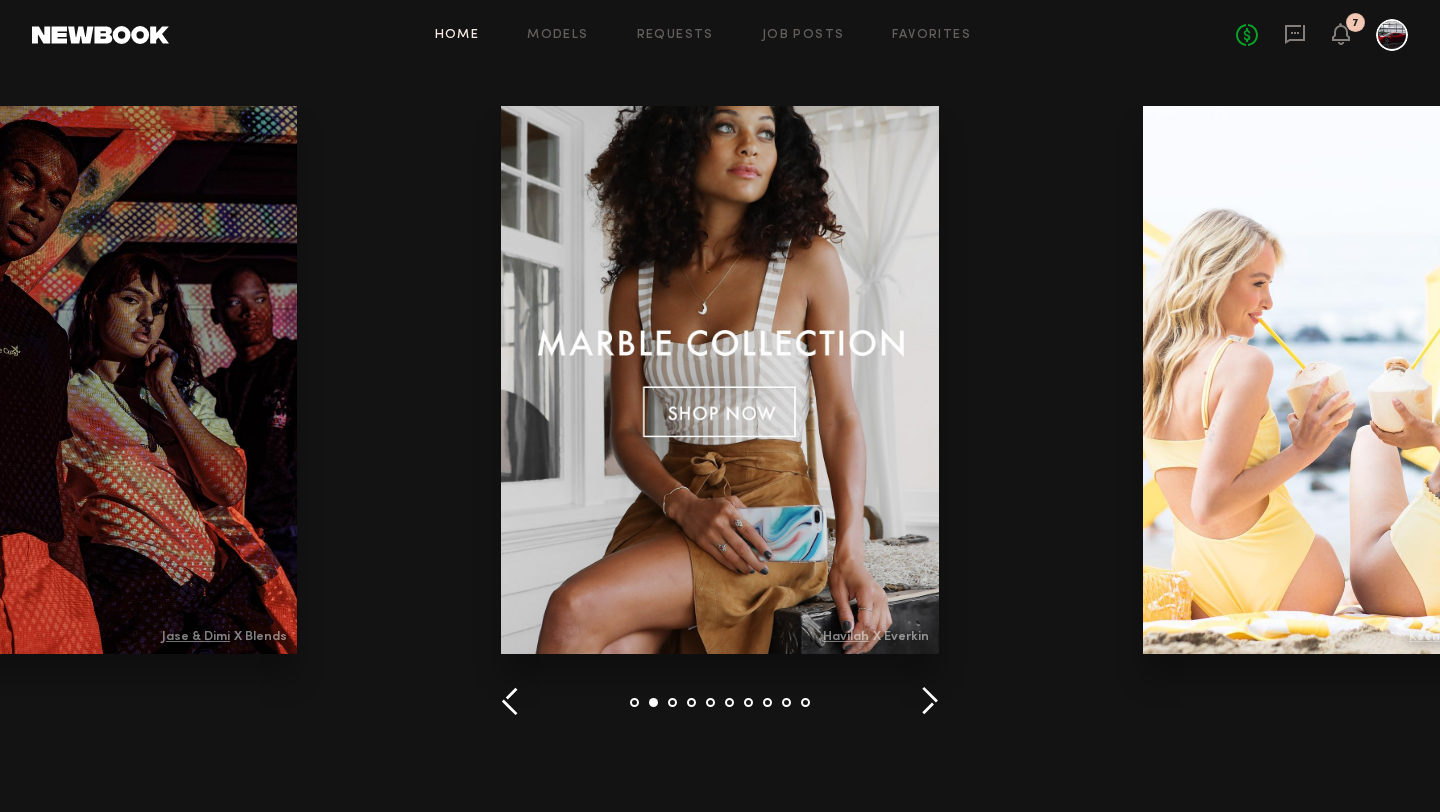 scroll, scrollTop: 2307, scrollLeft: 0, axis: vertical 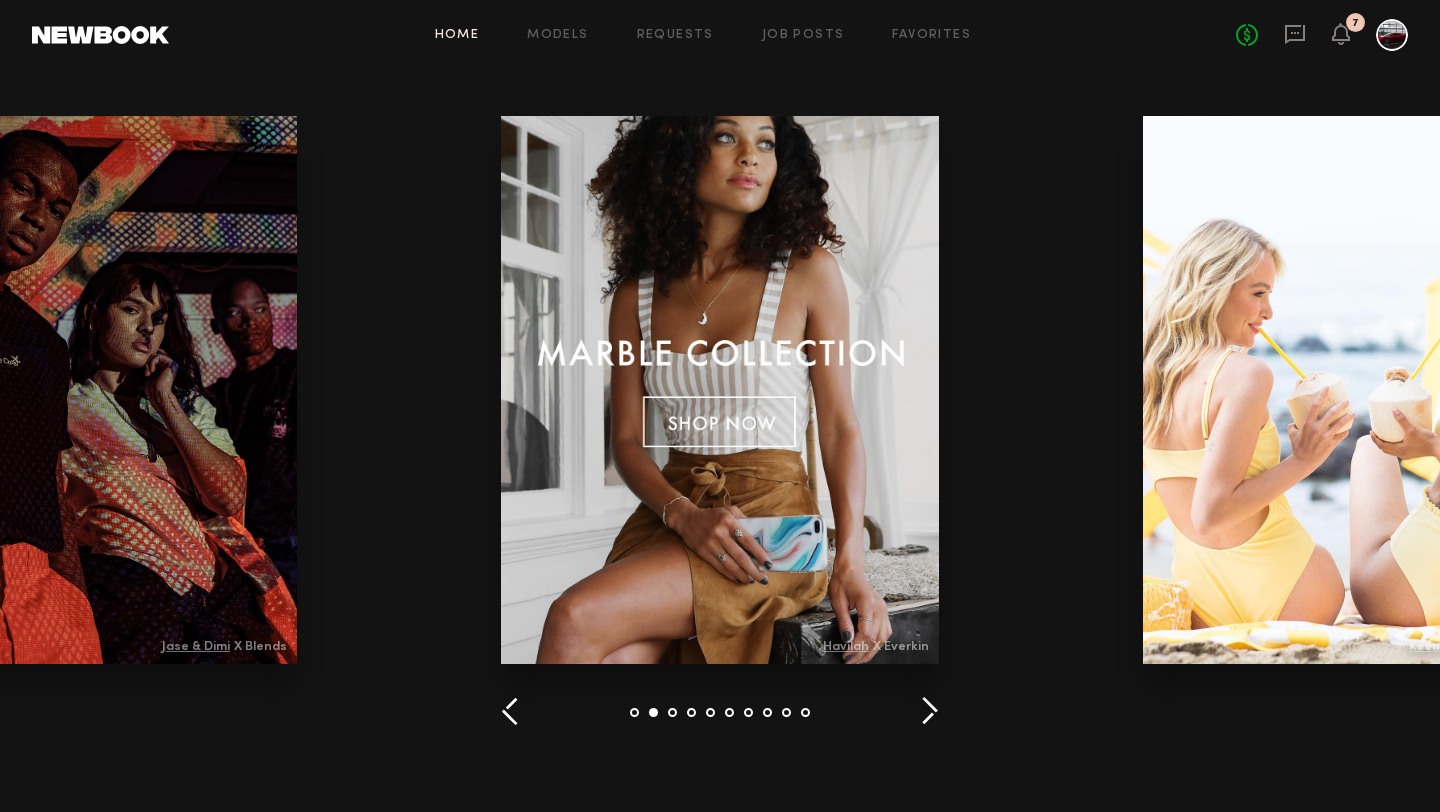 click on "Recent work by Newbook models & clients" 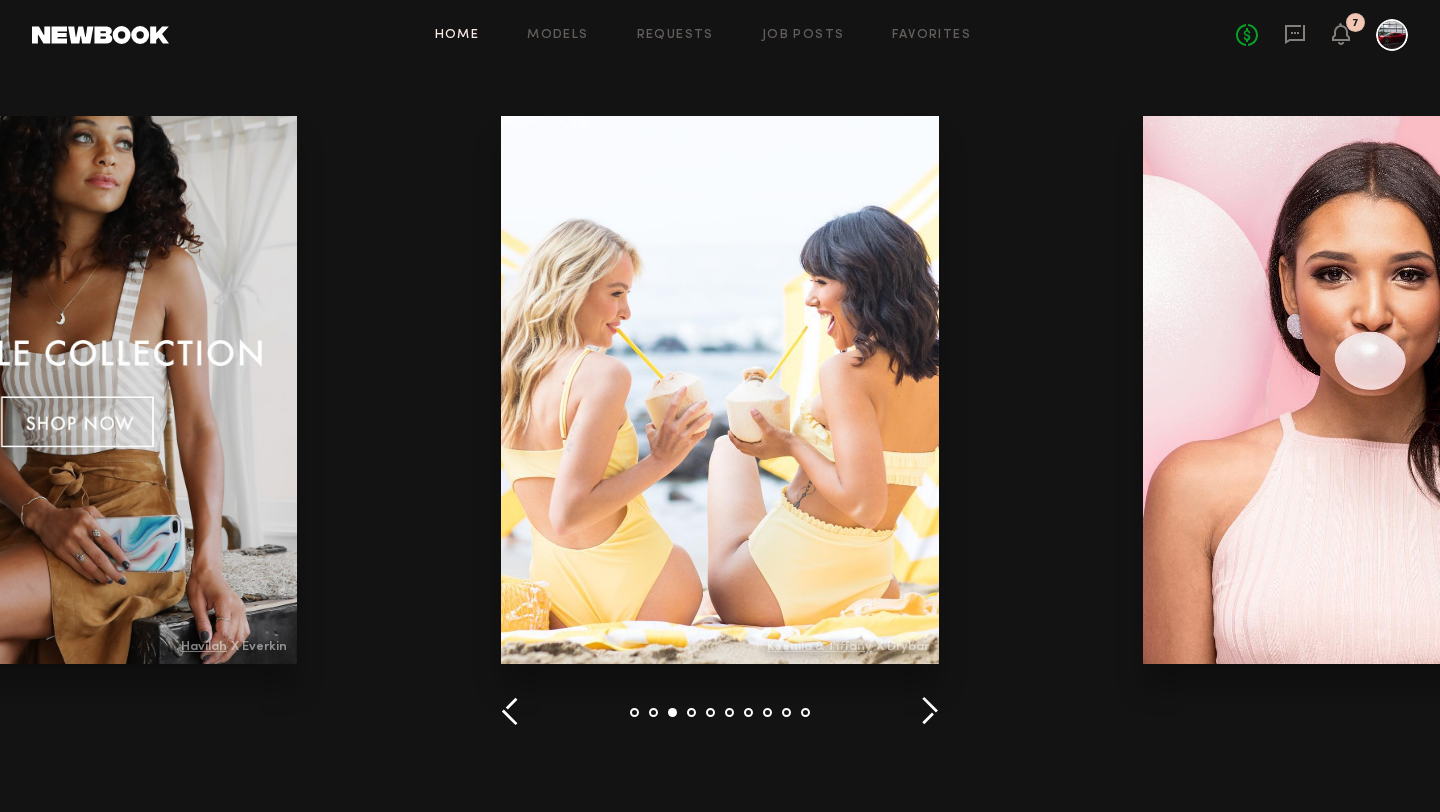 click 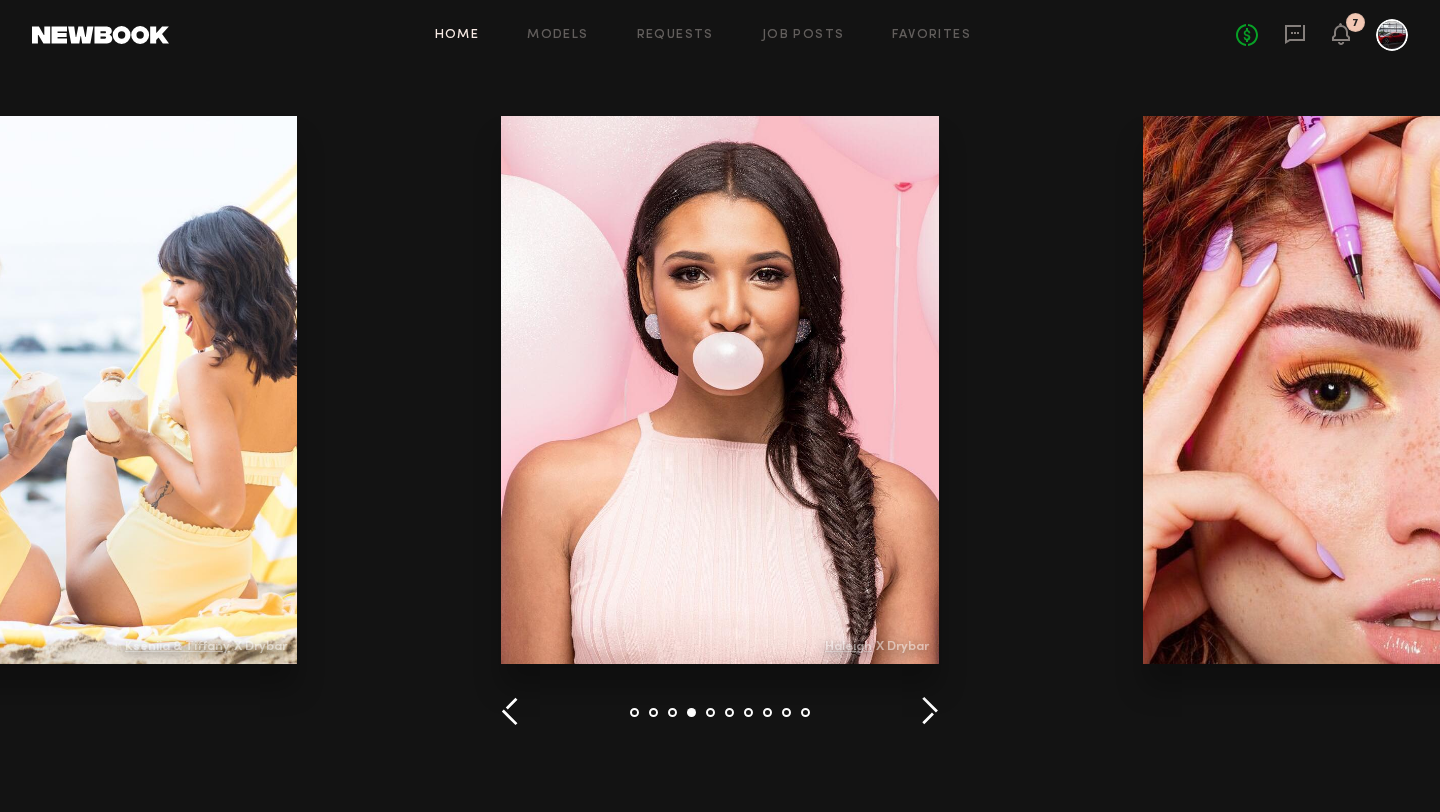 click 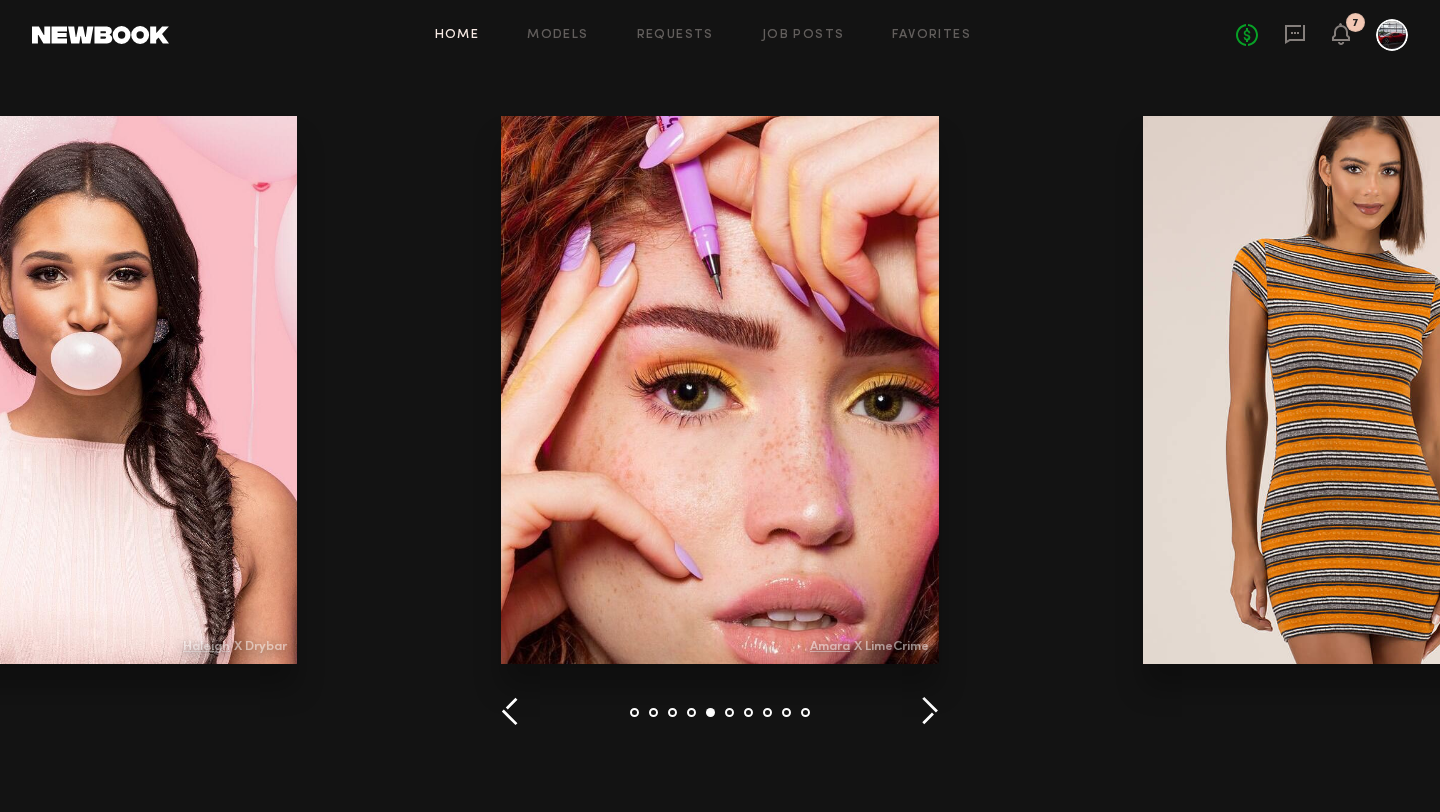 click 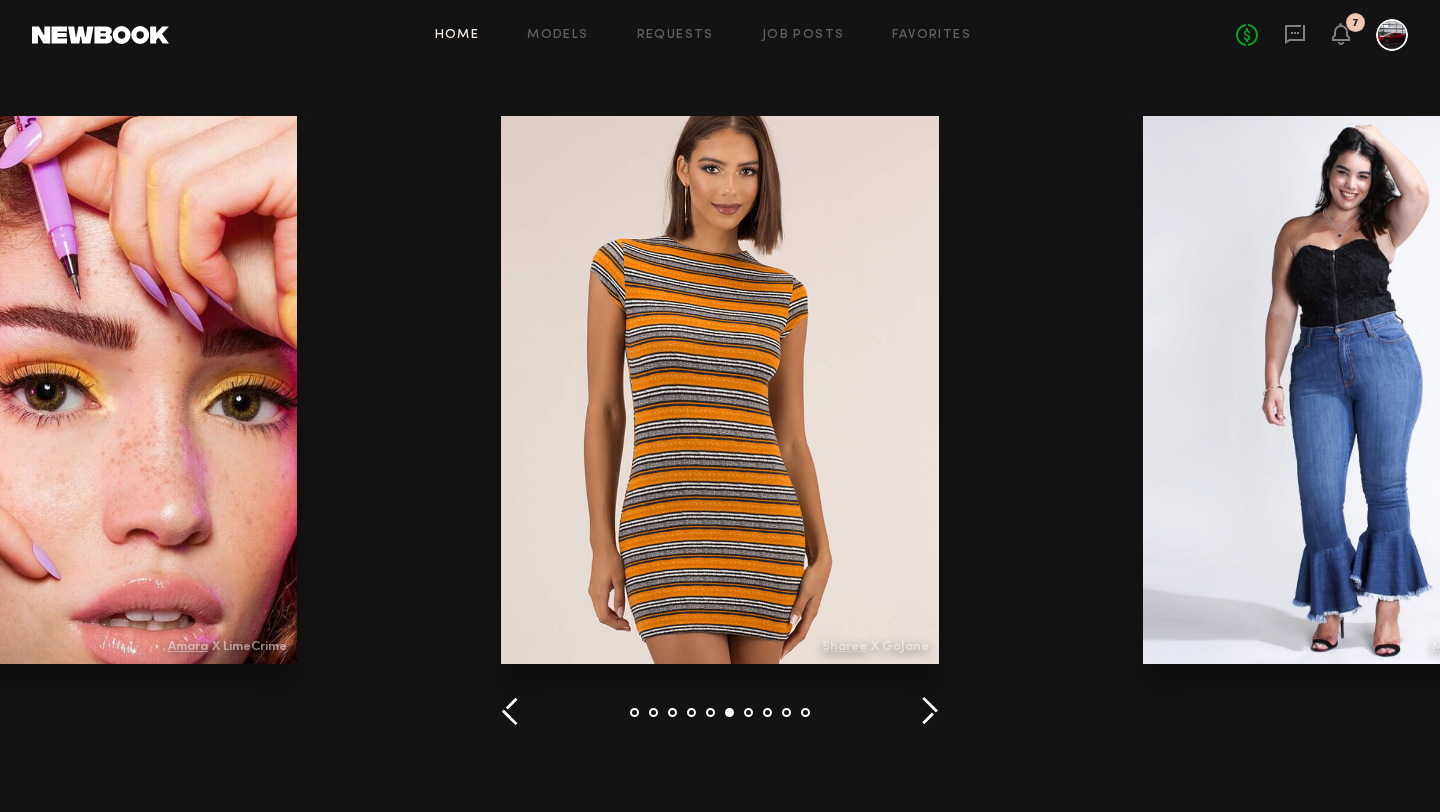 click 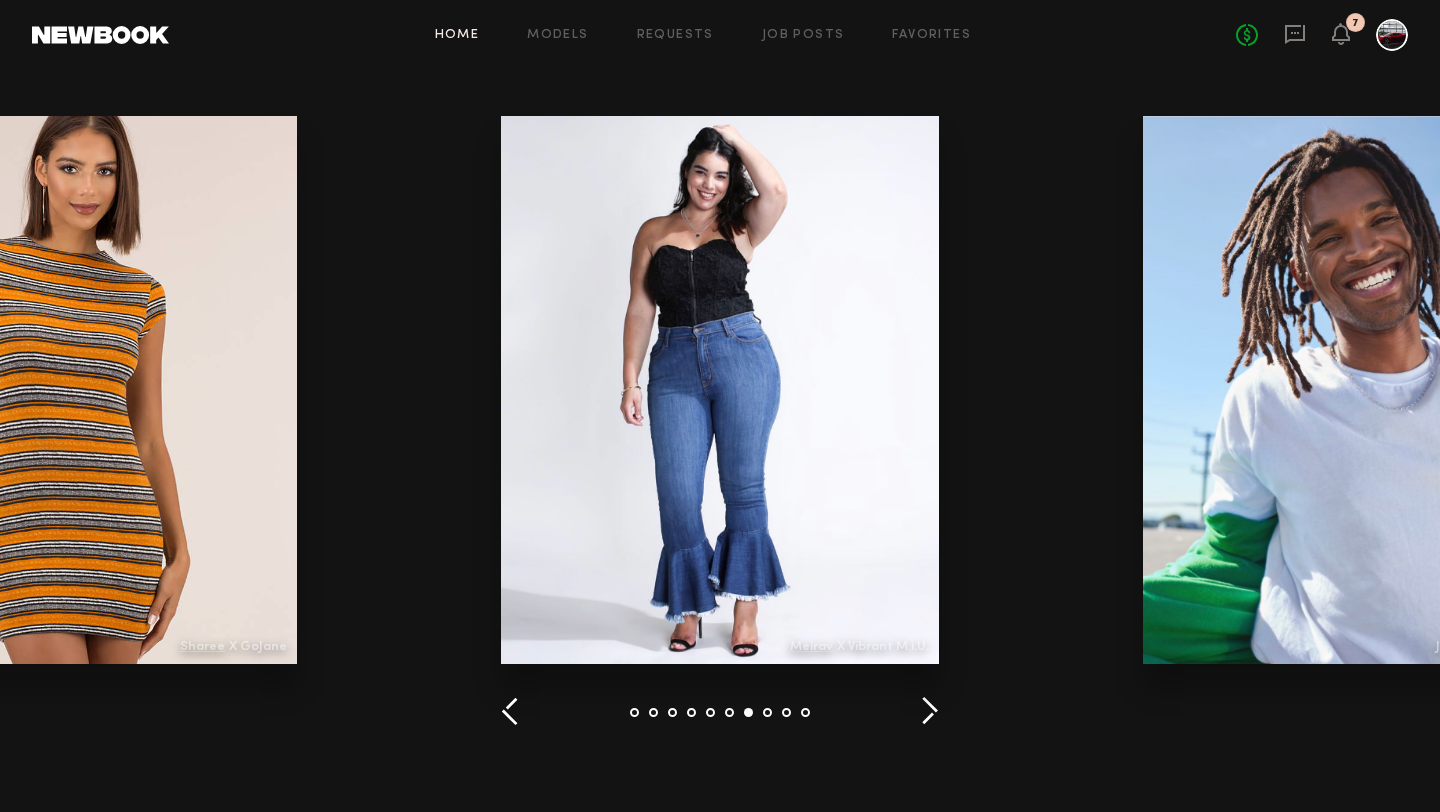 click 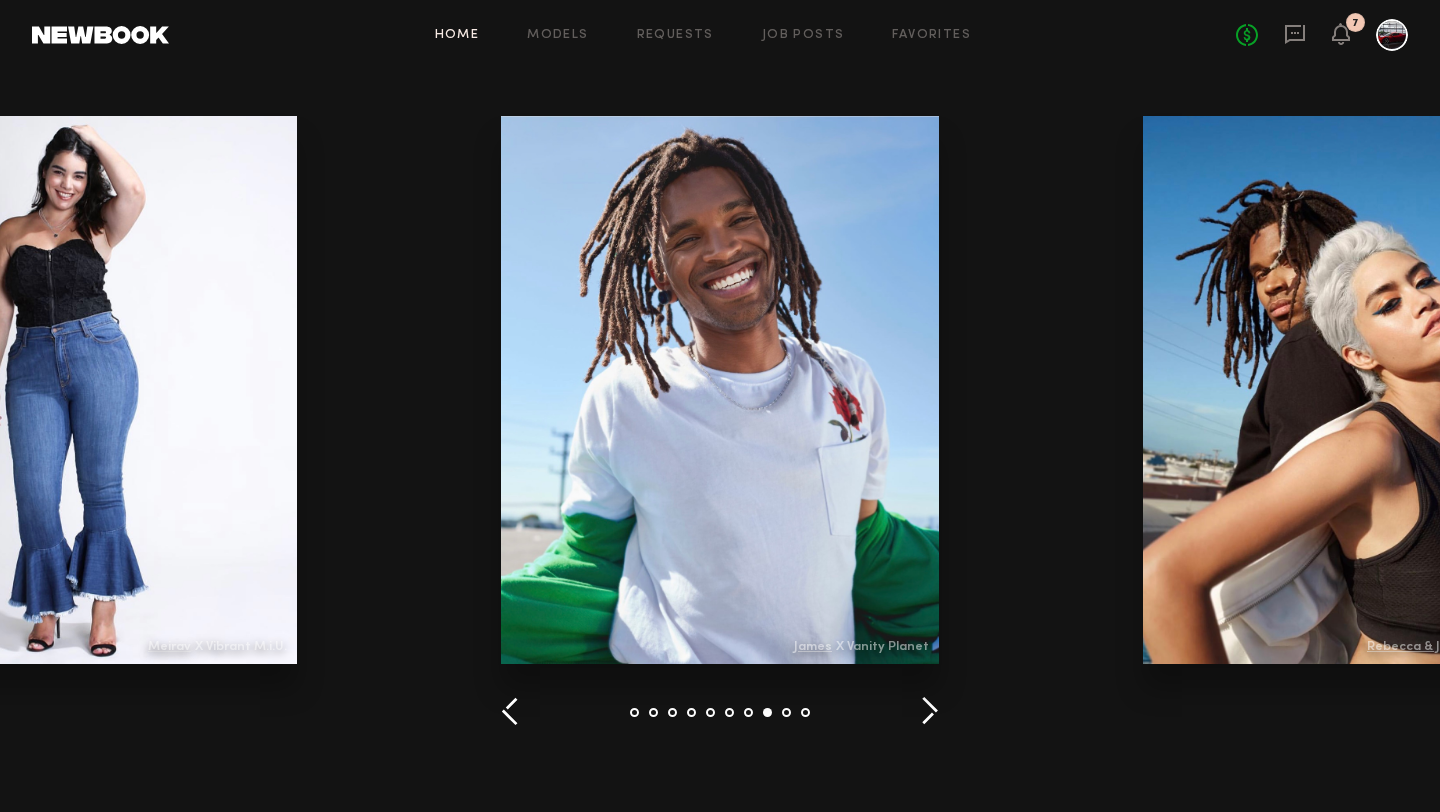 click 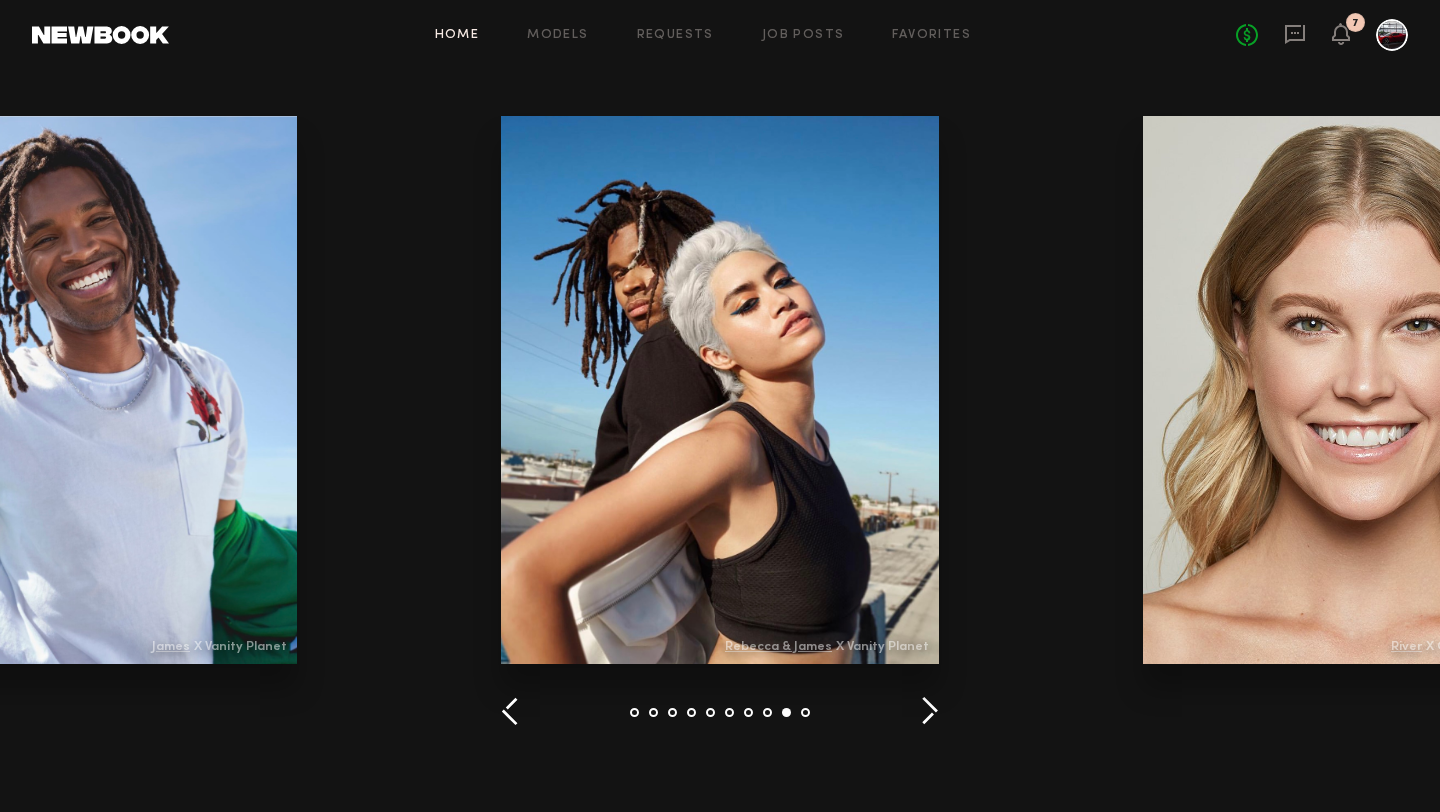 click 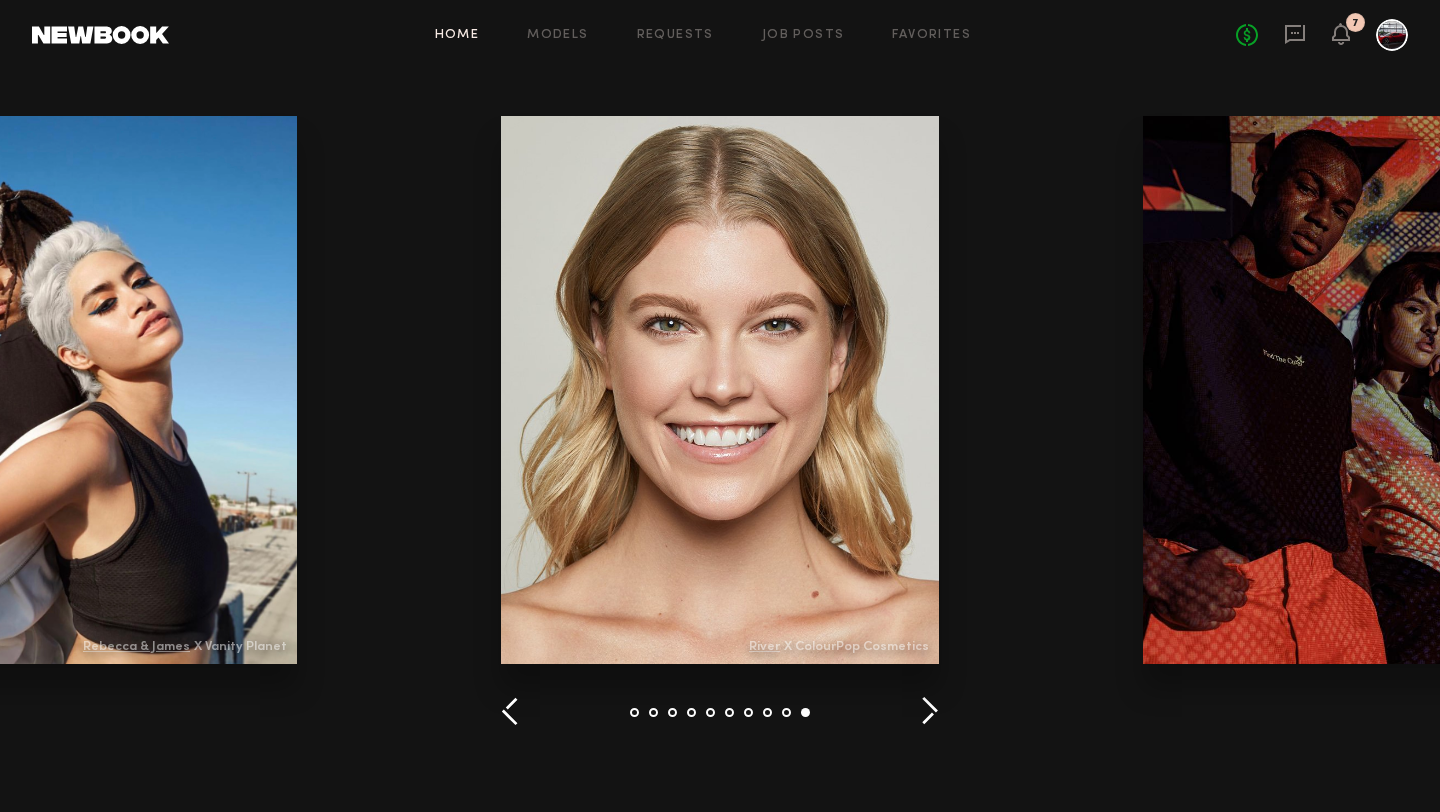 click 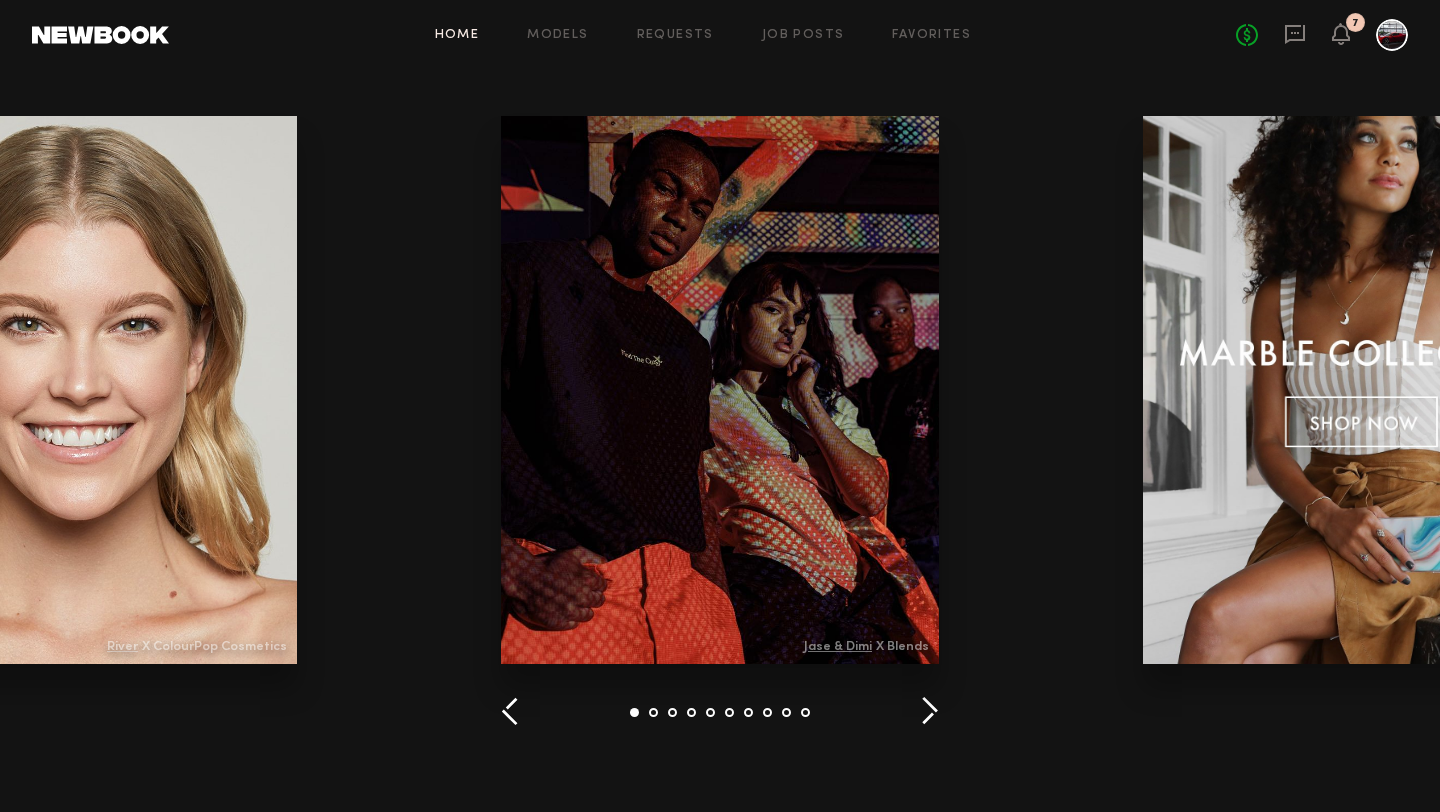 click 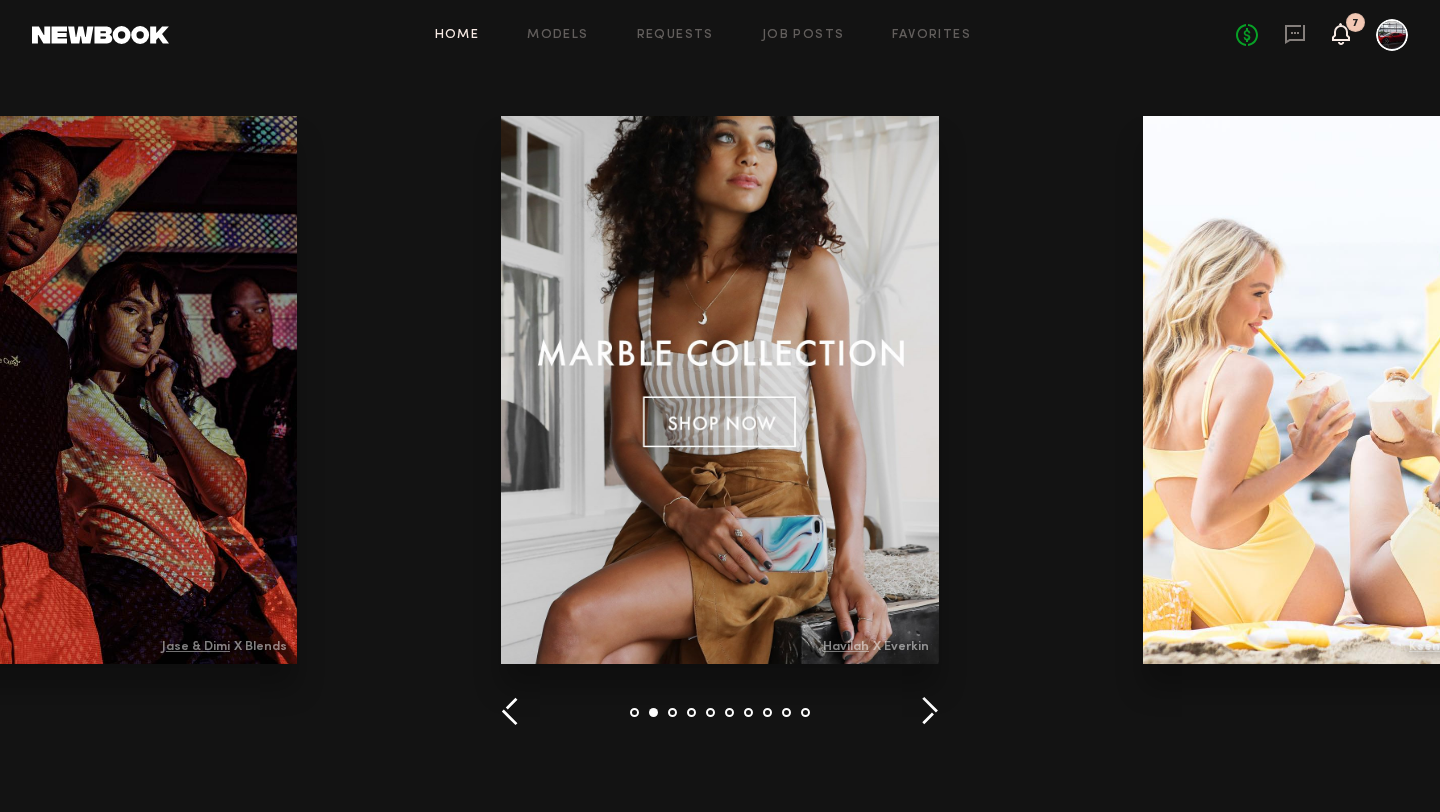 click 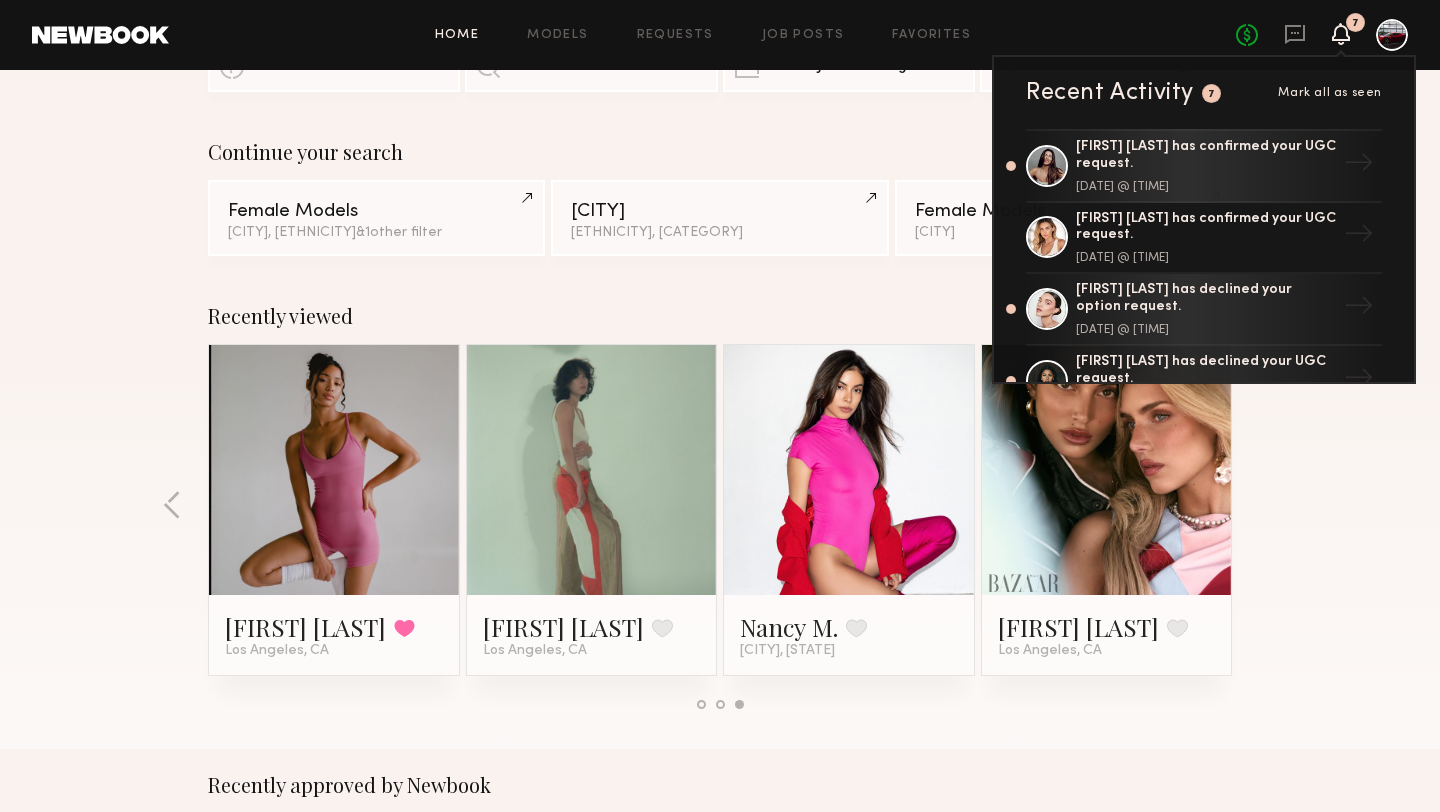 scroll, scrollTop: 0, scrollLeft: 0, axis: both 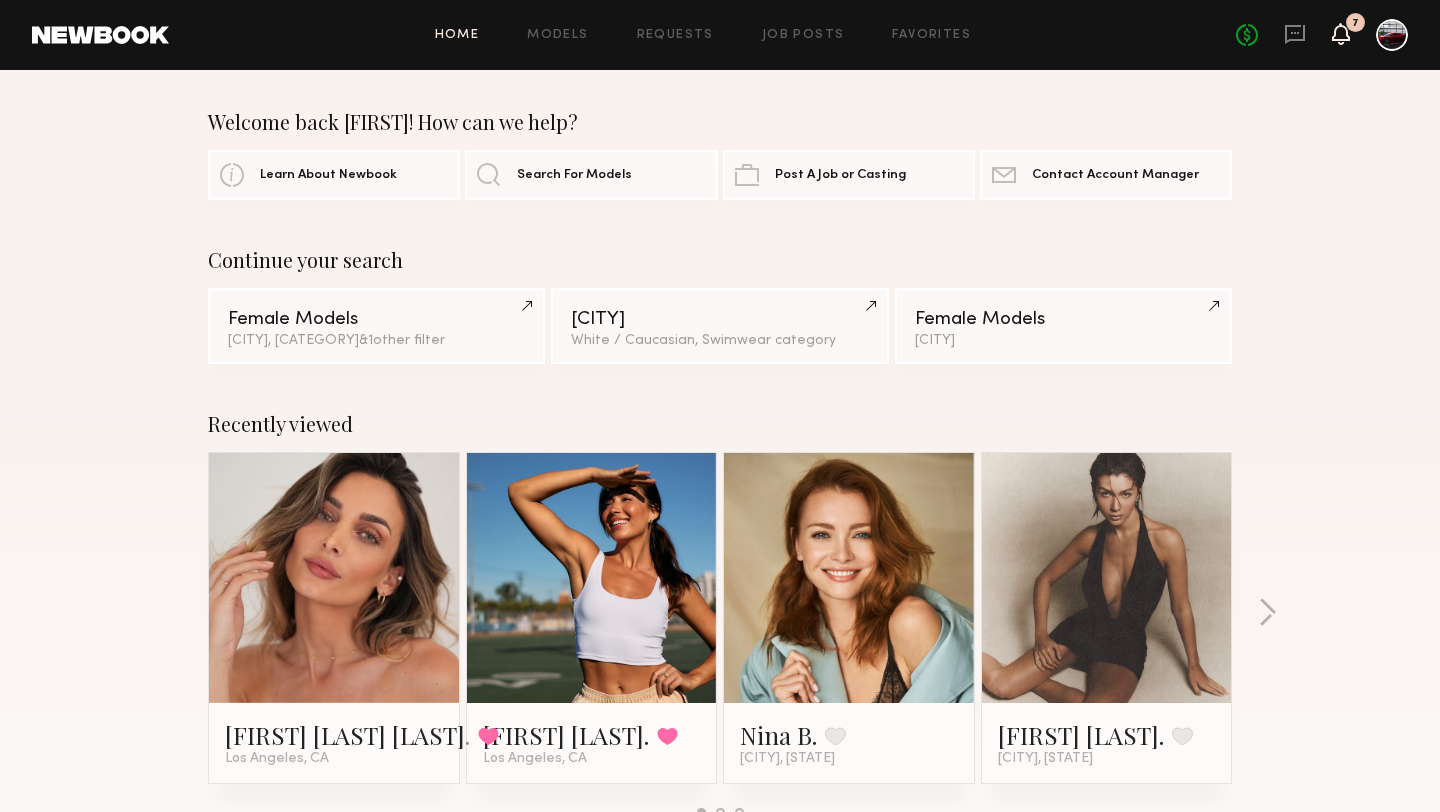click 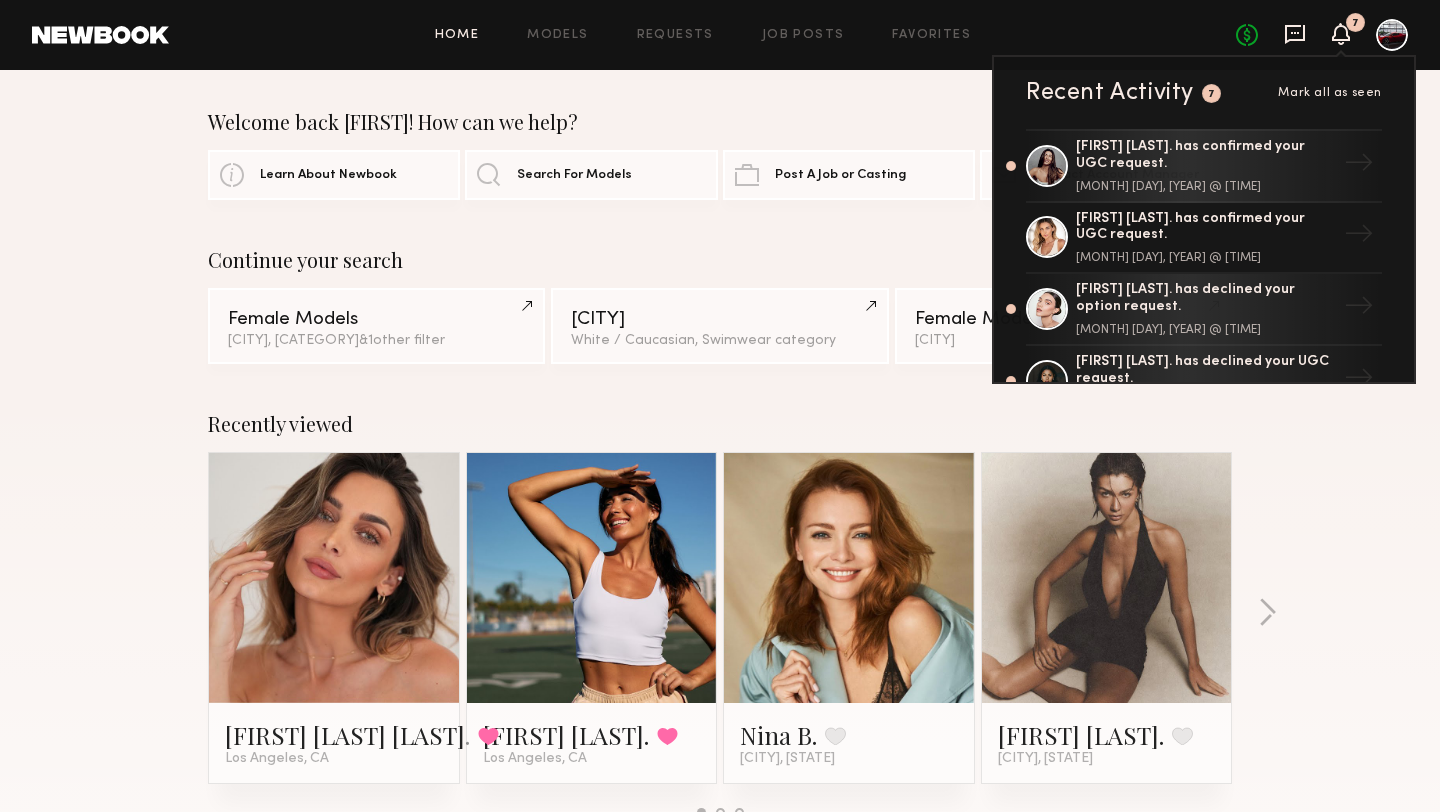 click 